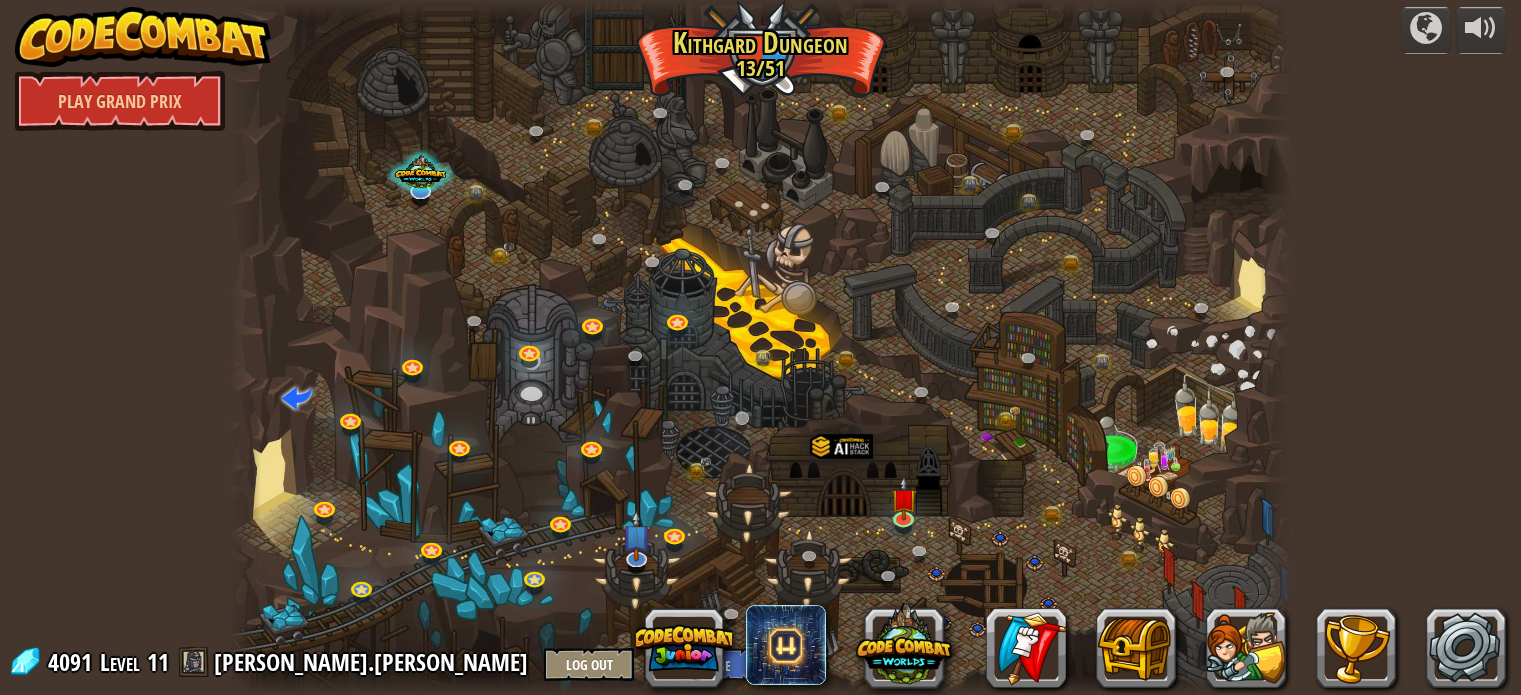 scroll, scrollTop: 0, scrollLeft: 0, axis: both 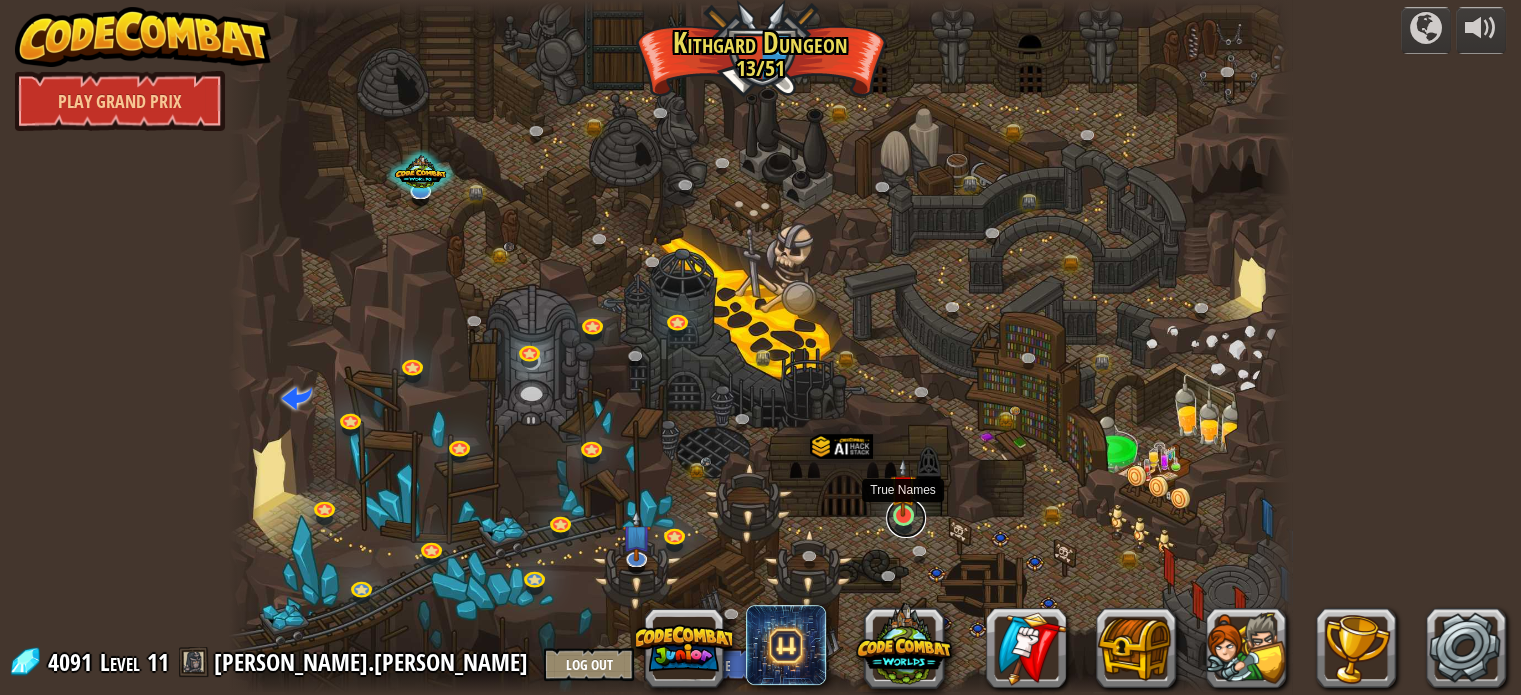 click at bounding box center [906, 518] 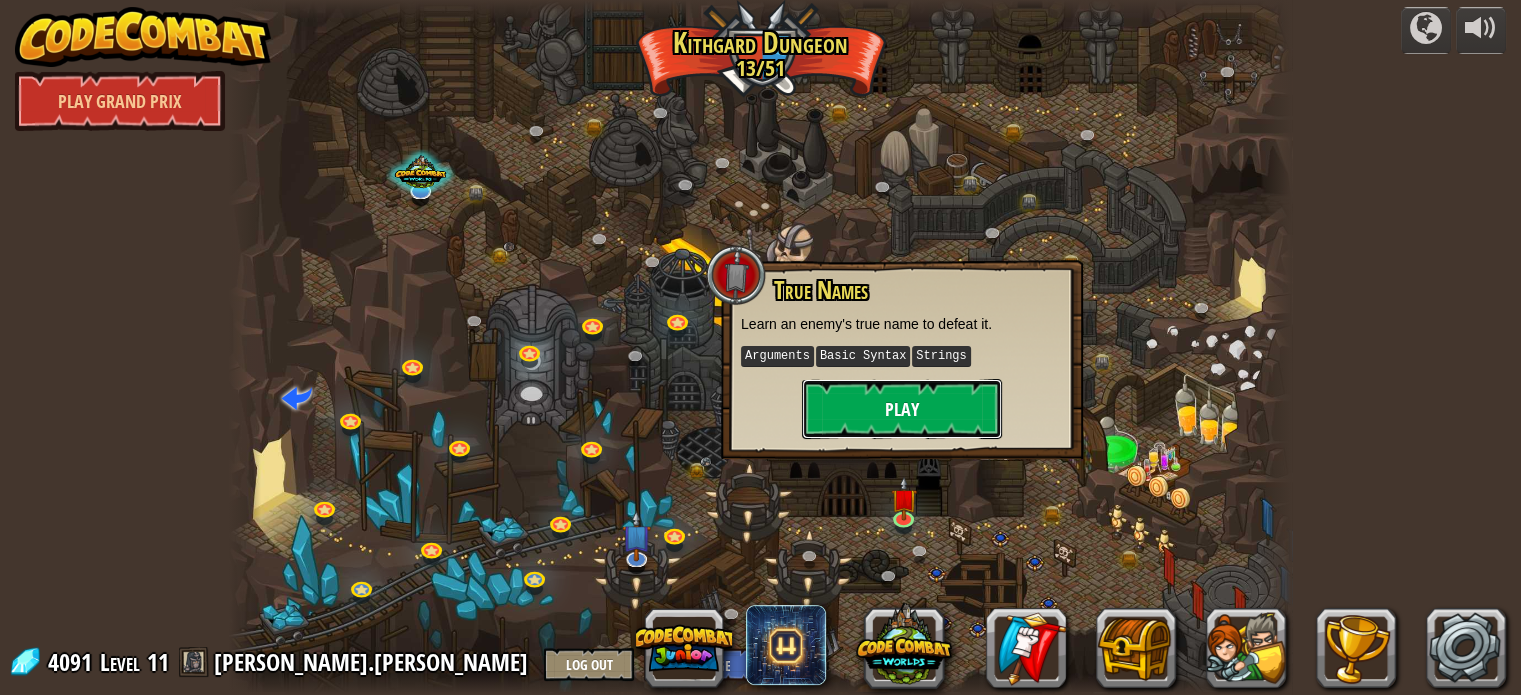 click on "Play" at bounding box center (902, 409) 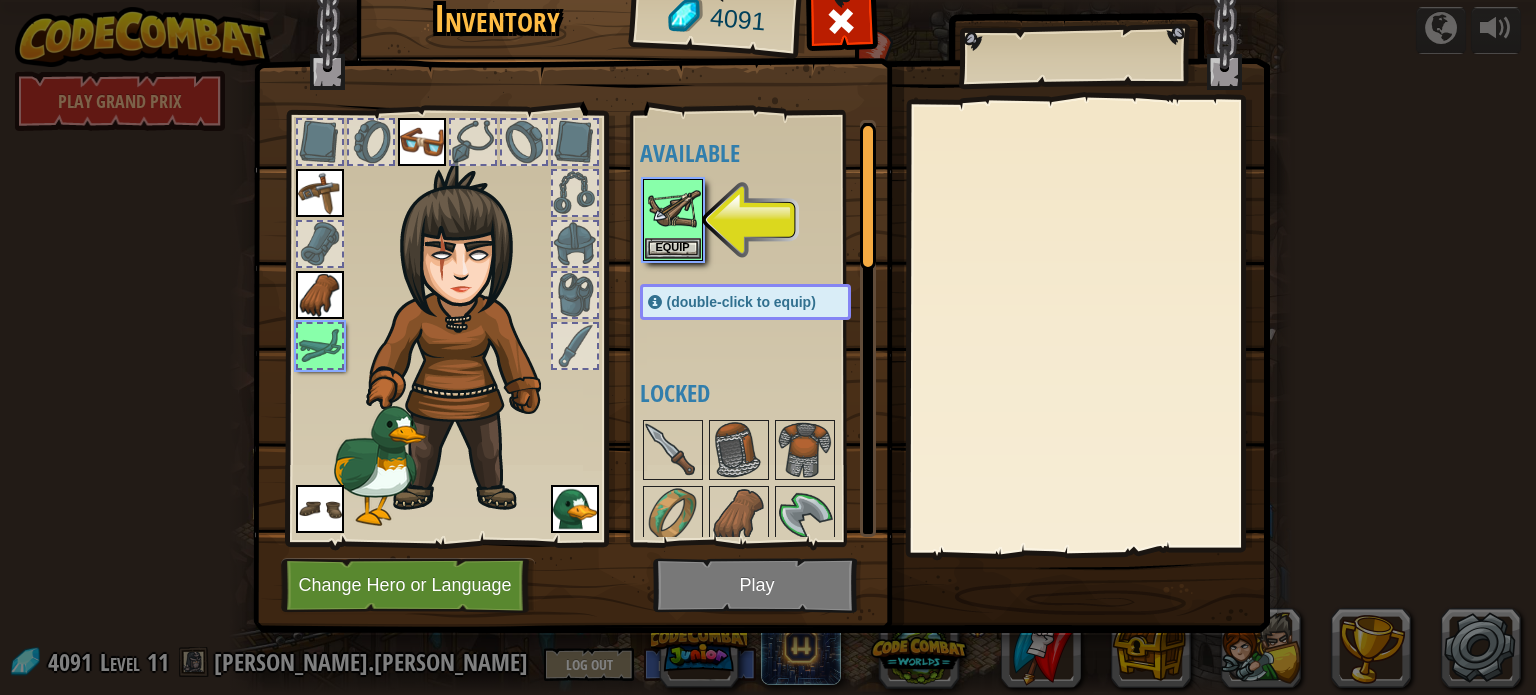 click at bounding box center [761, 270] 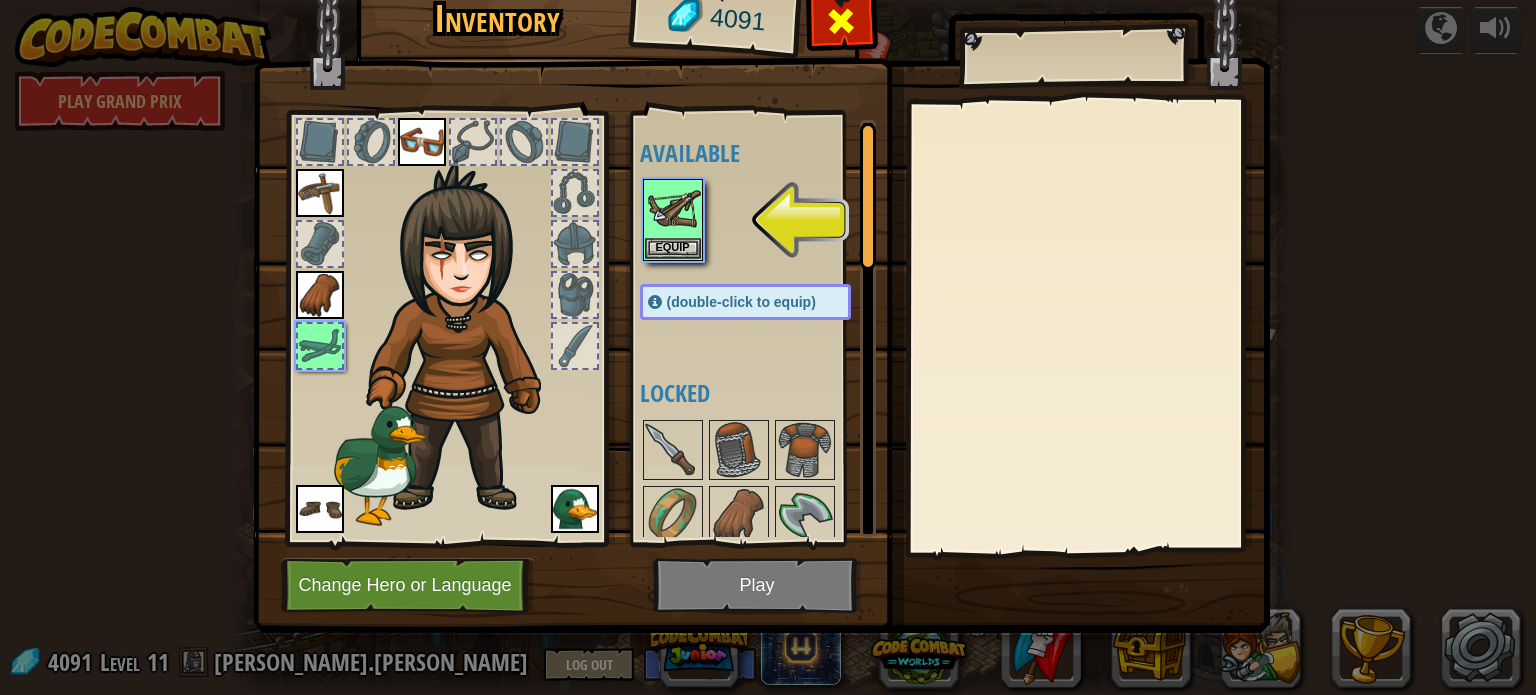 click at bounding box center (841, 21) 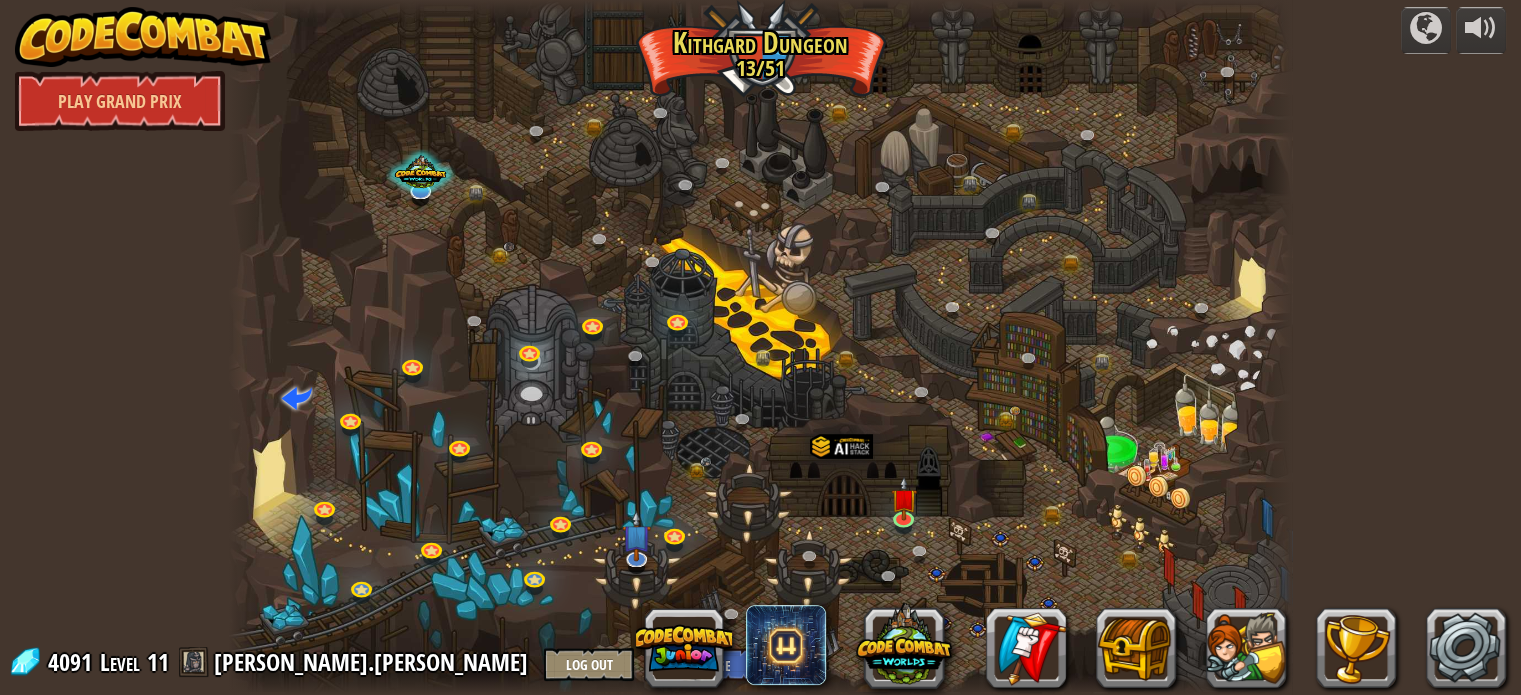 click at bounding box center (760, 347) 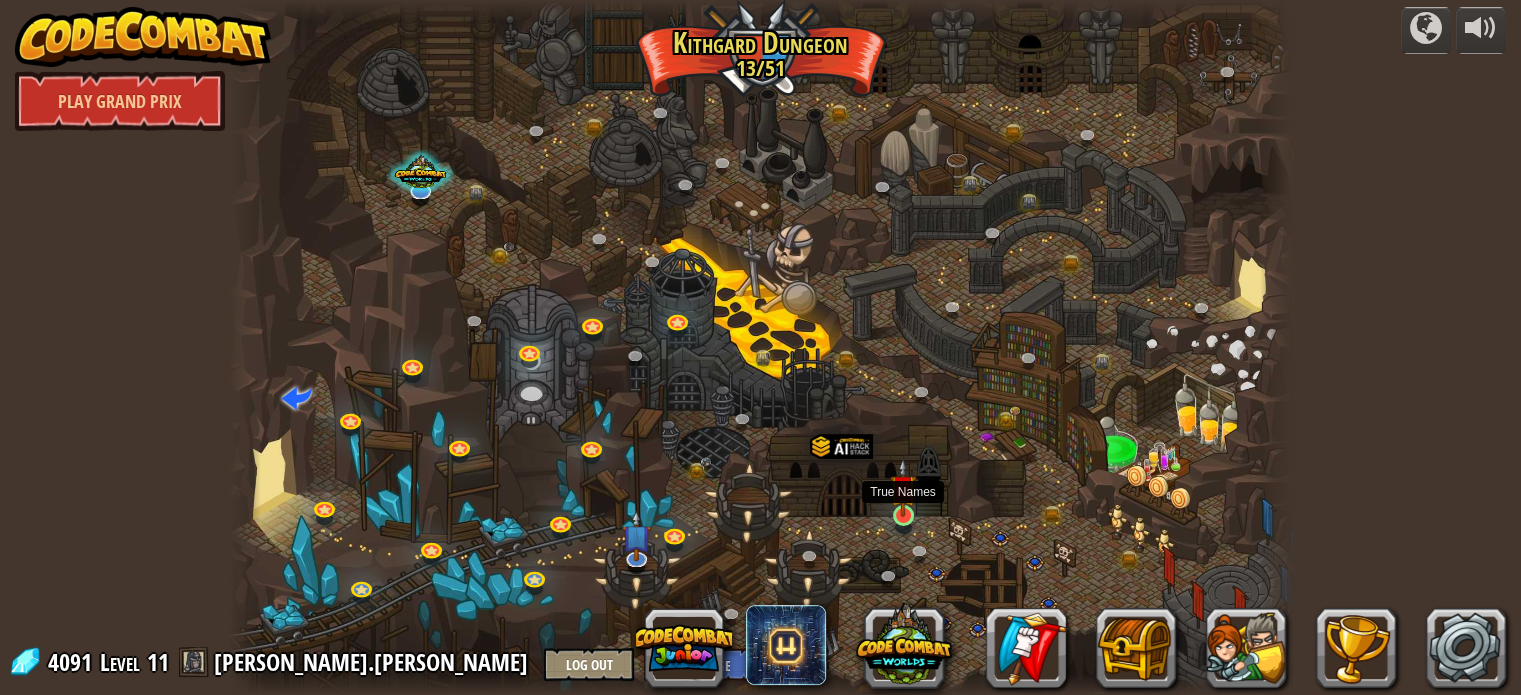 click at bounding box center (903, 488) 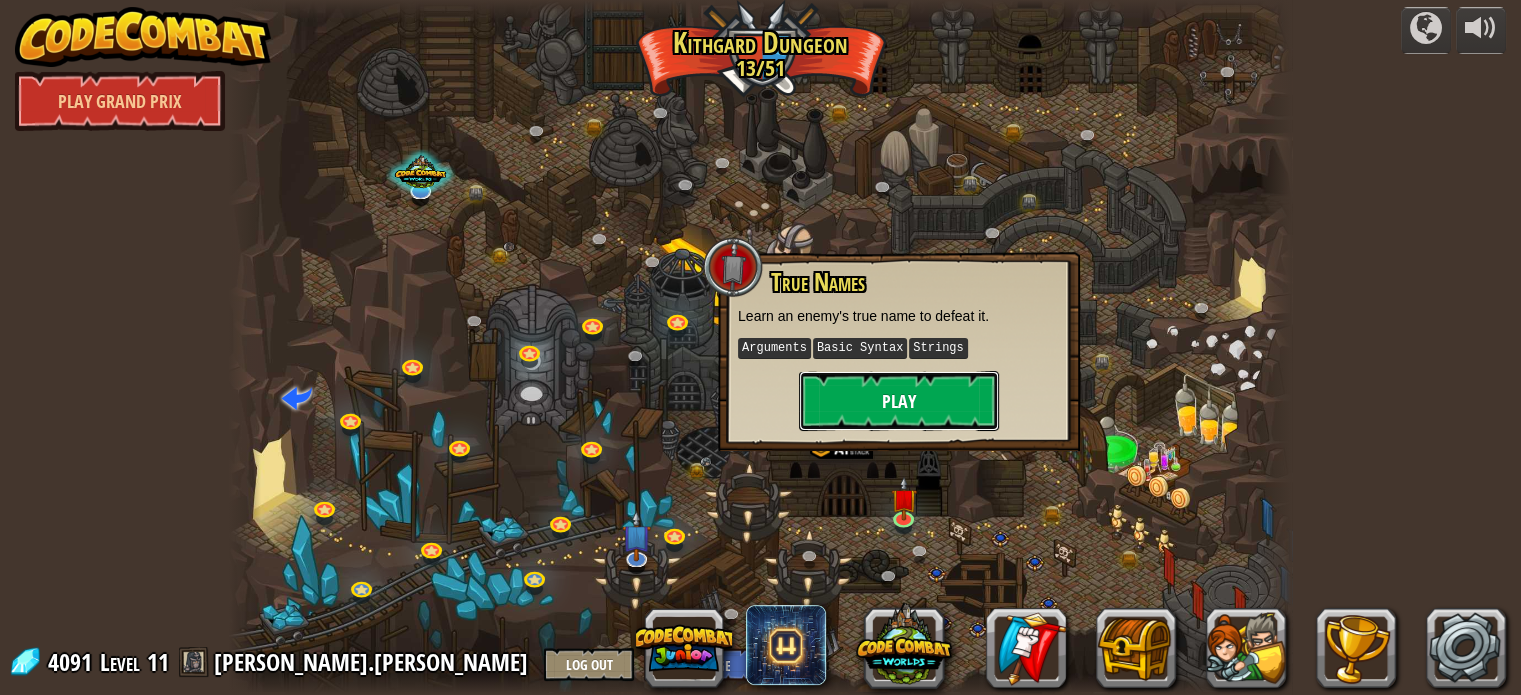 click on "Play" at bounding box center (899, 401) 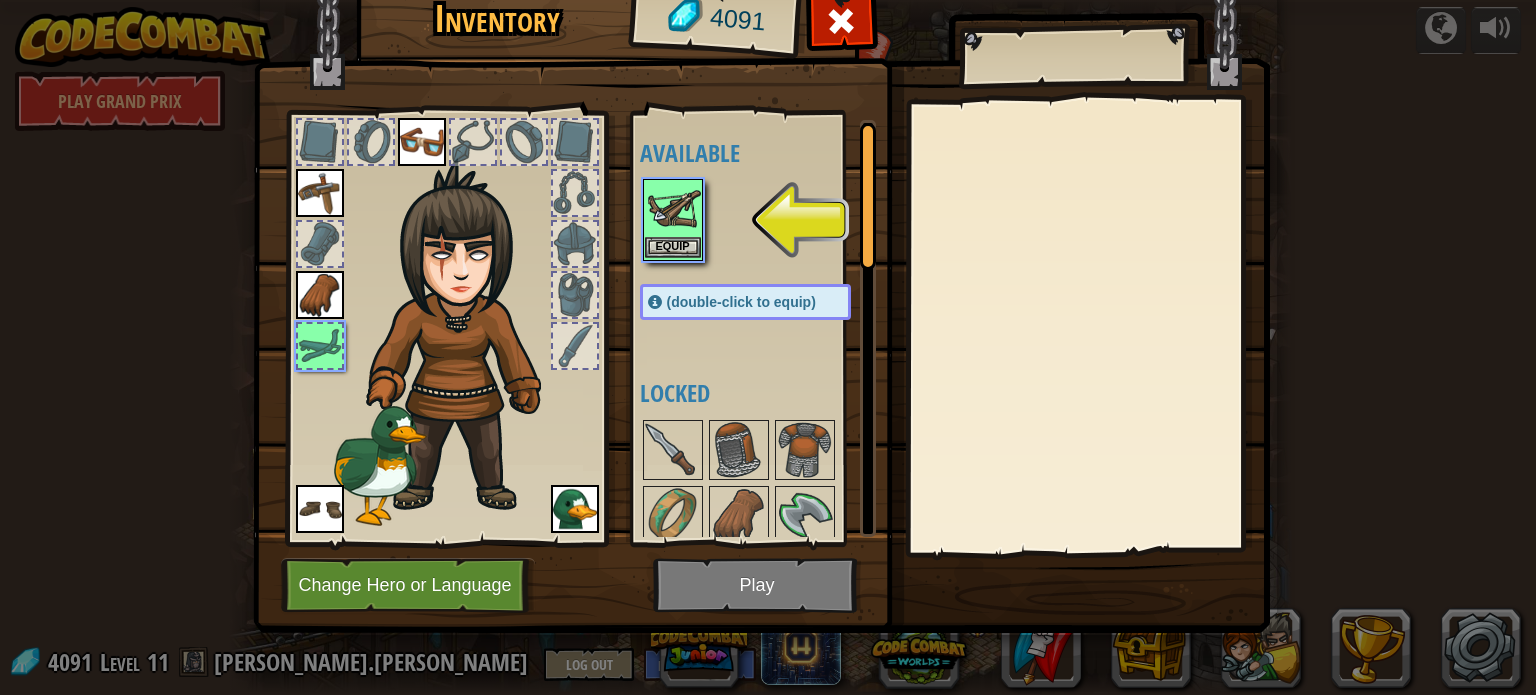 click at bounding box center (673, 209) 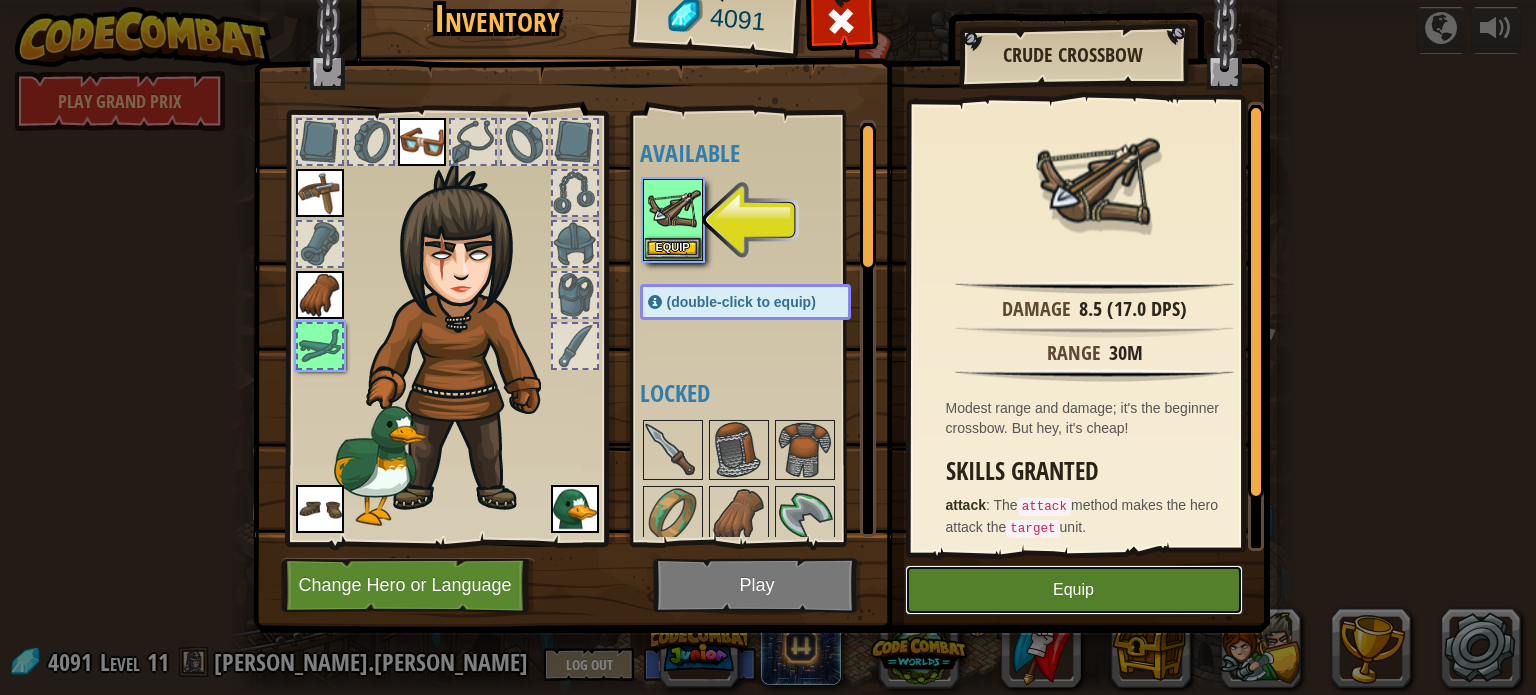 click on "Equip" at bounding box center (1074, 590) 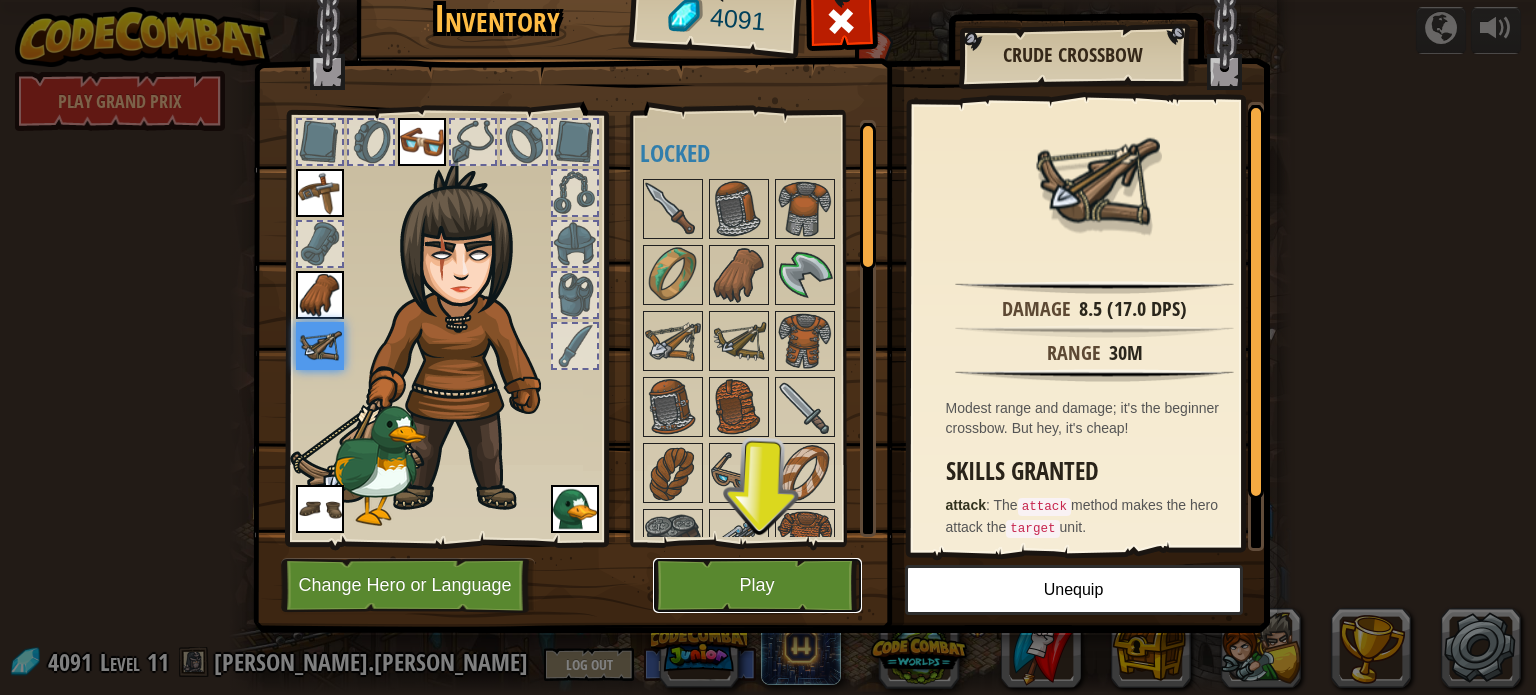 click on "Play" at bounding box center [757, 585] 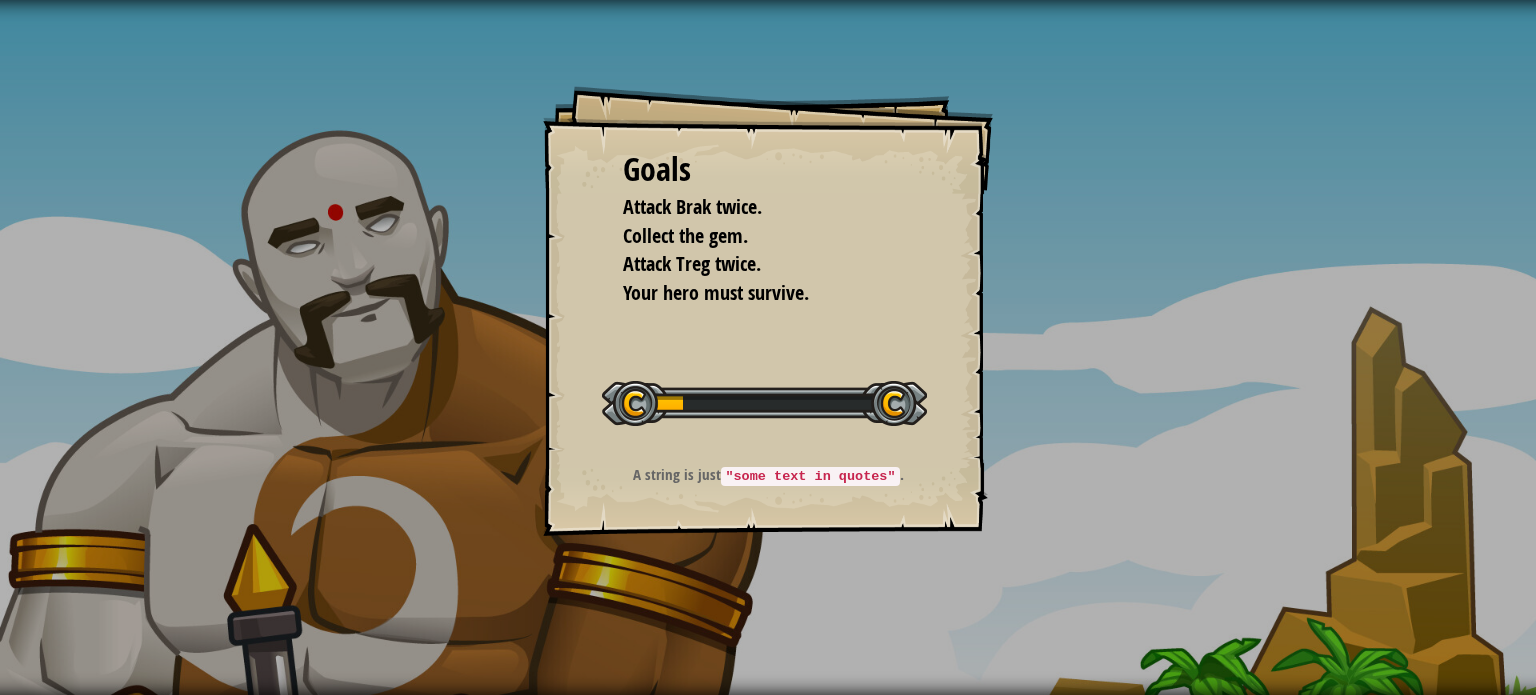 click on "Goals Attack Brak twice. Collect the gem. Attack Treg twice. Your hero must survive. Start Level Error loading from server. Try refreshing the page. You'll need a subscription to play this level. Subscribe You'll need to join a course to play this level. Back to my courses Ask your teacher to assign a license to you so you can continue to play CodeCombat! Back to my courses This level is locked. Back to my courses A string is just  "some text in quotes" ." at bounding box center (768, 347) 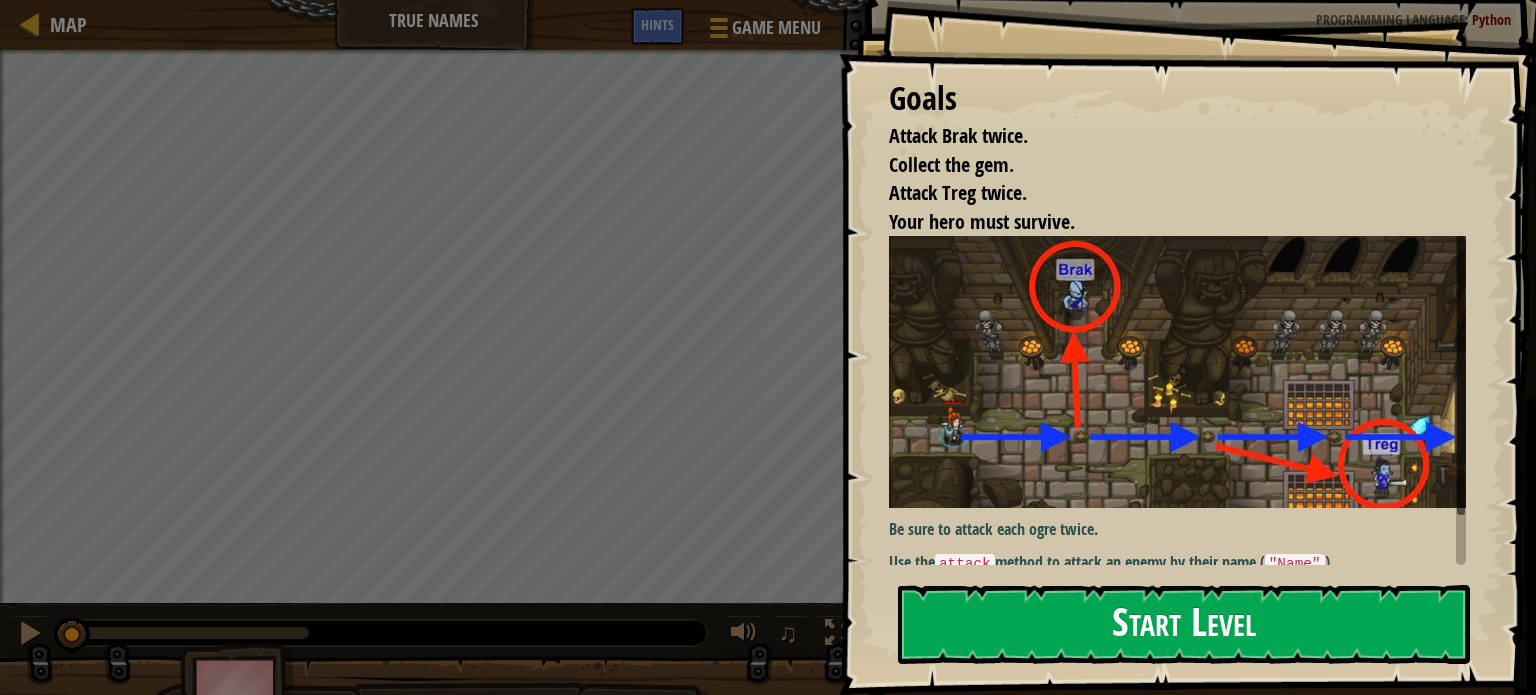 click on "Start Level" at bounding box center [1184, 624] 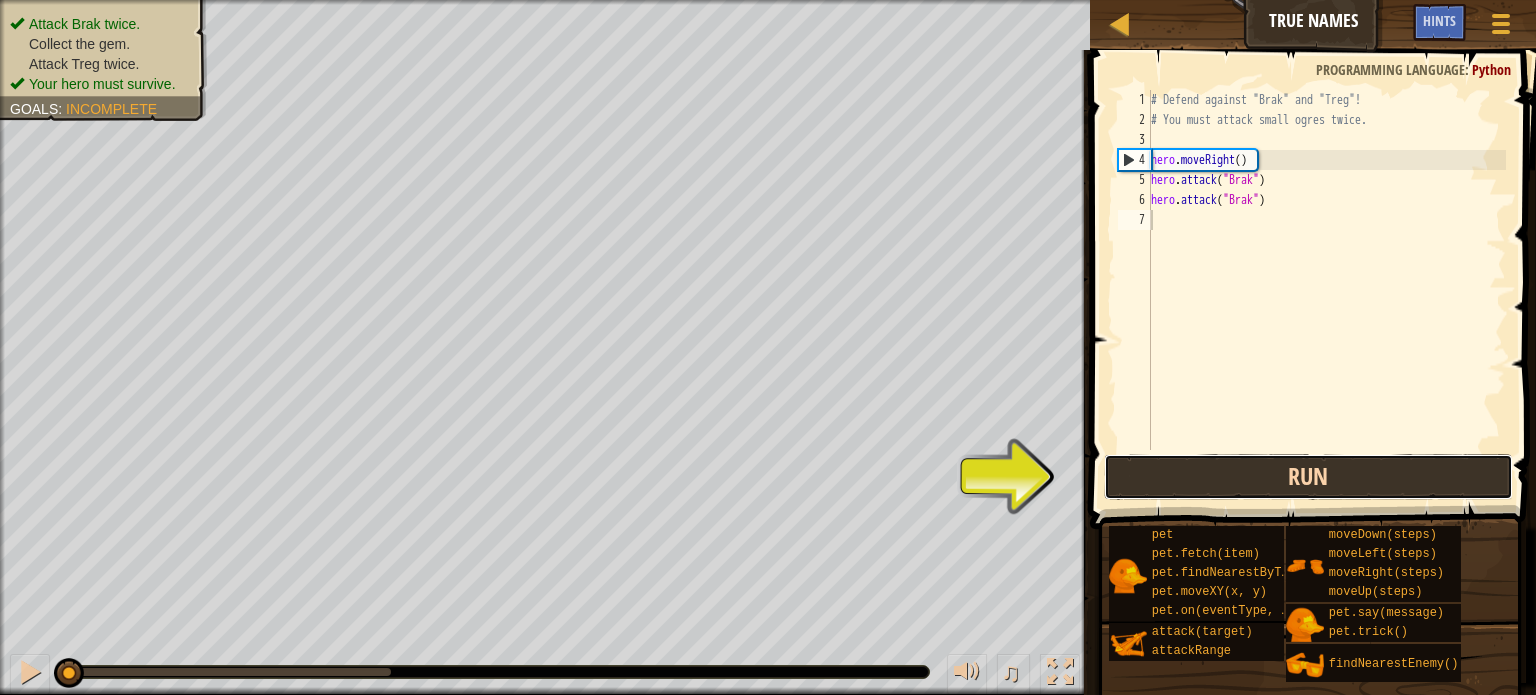 click on "Run" at bounding box center [1308, 477] 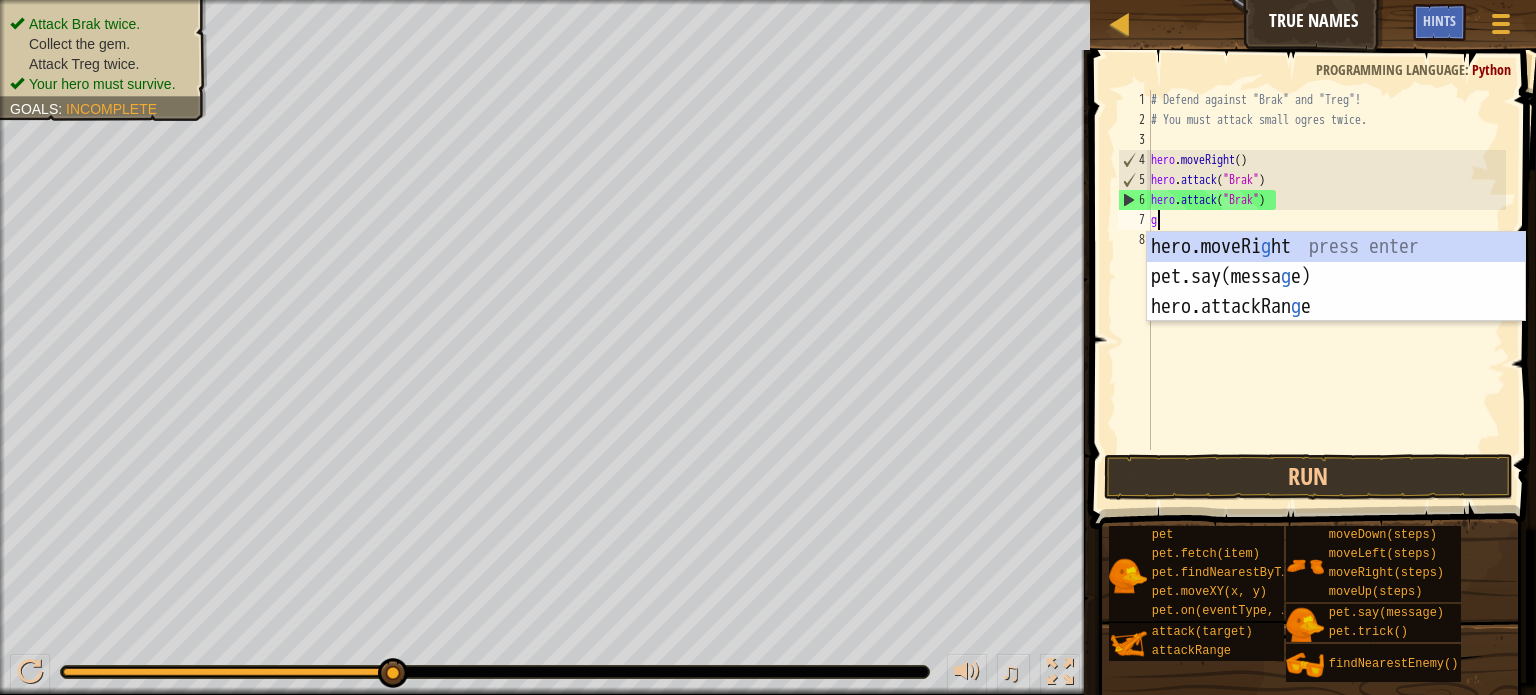 scroll, scrollTop: 9, scrollLeft: 0, axis: vertical 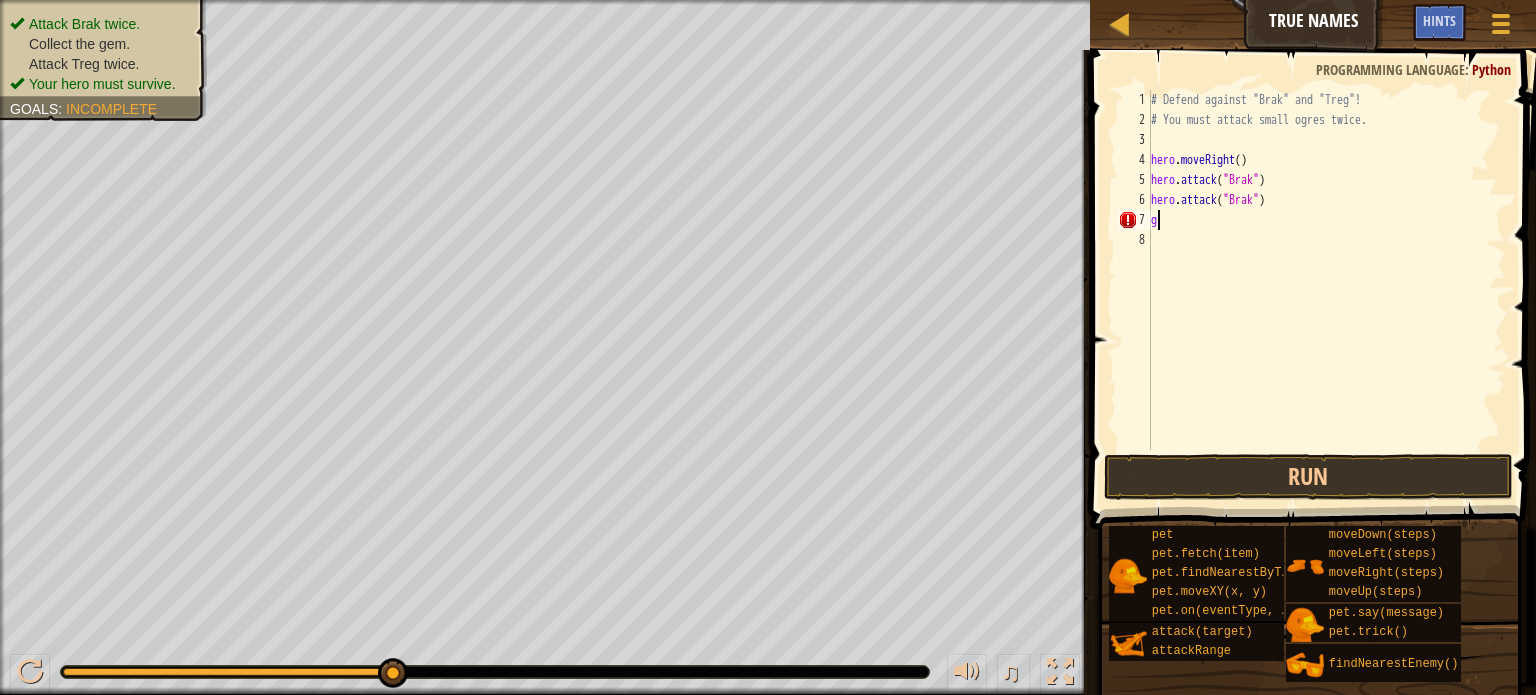 type on "g" 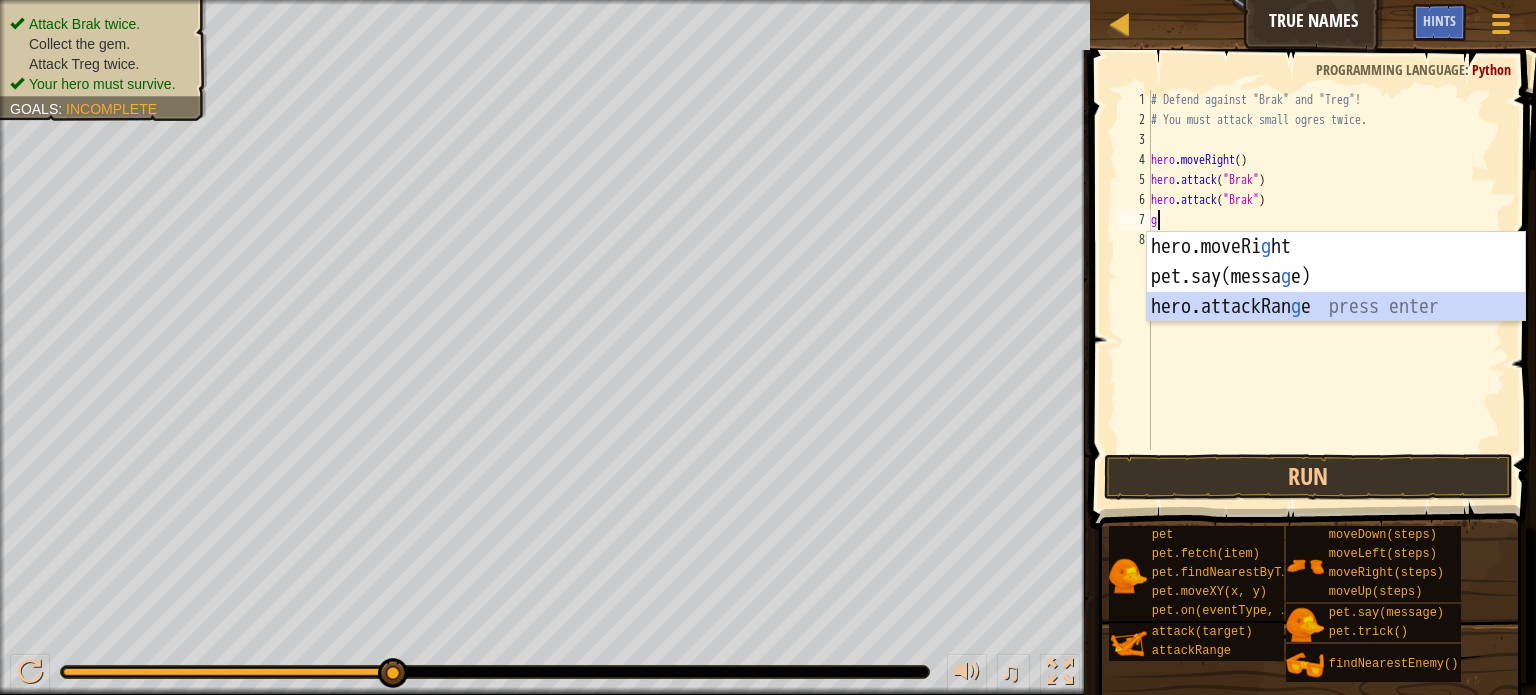 click on "hero.moveRi g ht press enter pet.say([PERSON_NAME]) press enter hero.attackRan g e press enter" at bounding box center [1336, 307] 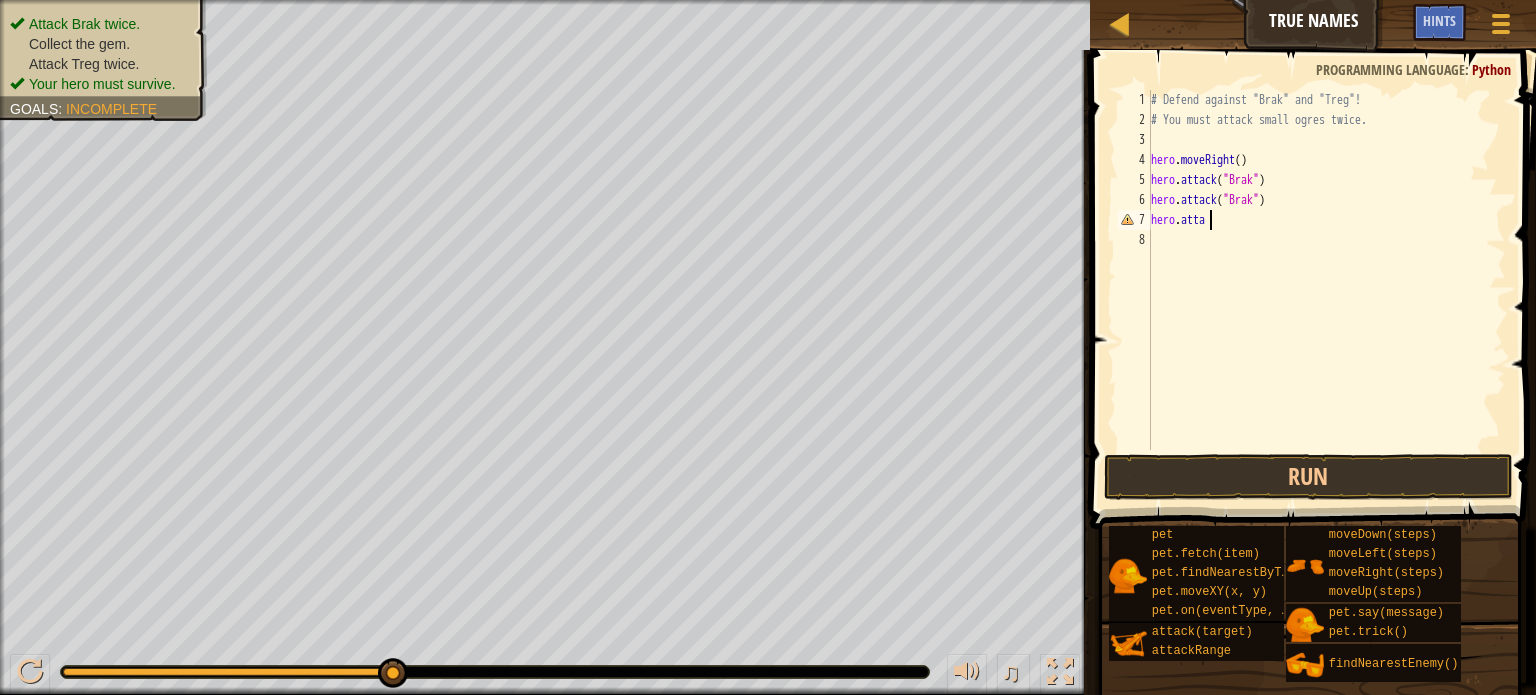 type on "h" 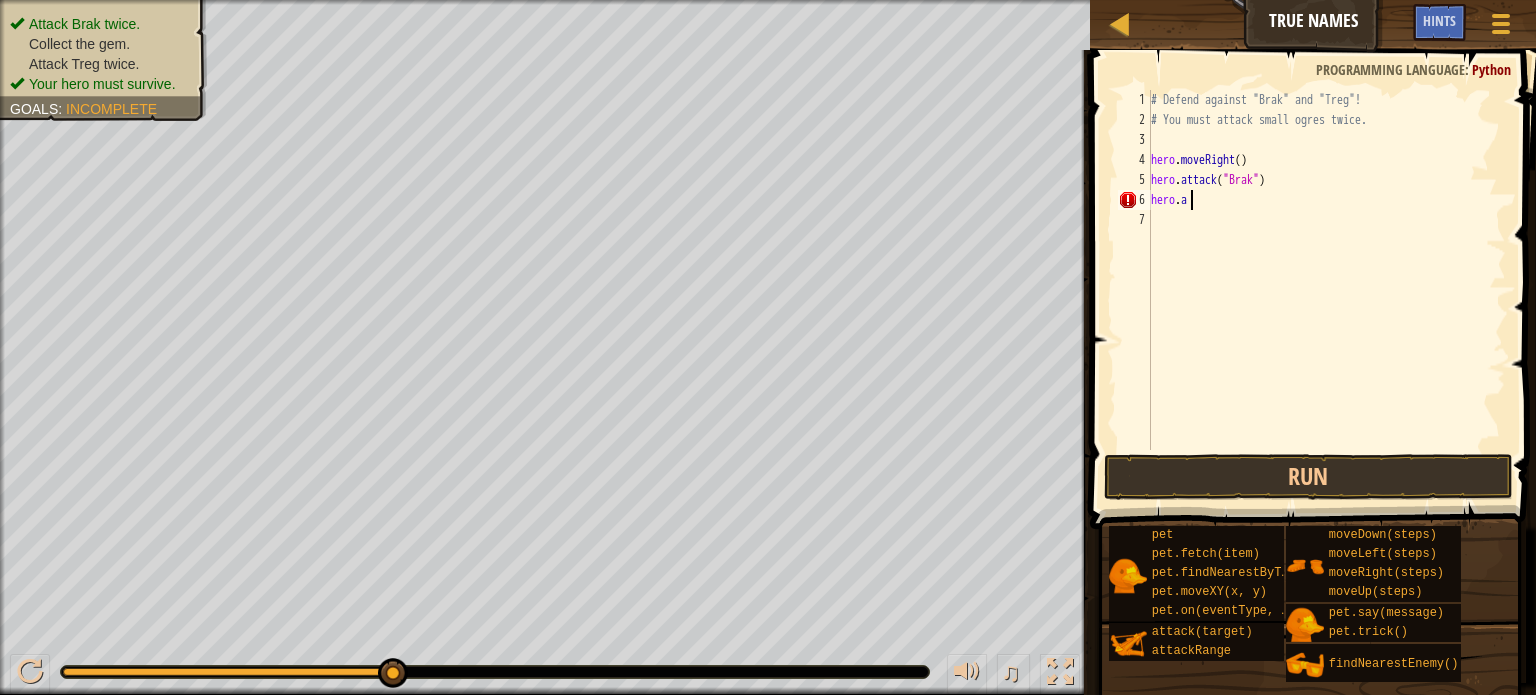 type on "h" 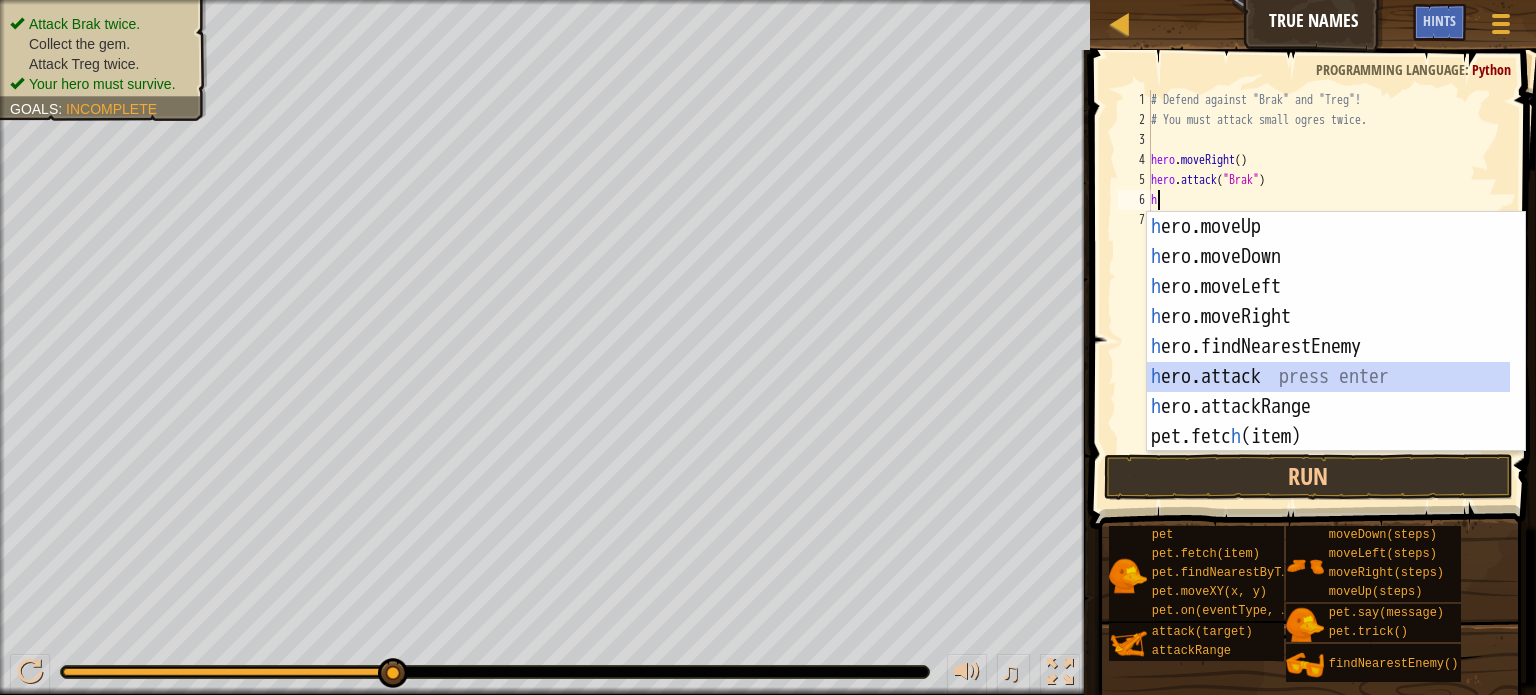 click on "h ero.moveUp press enter h ero.moveDown press enter h ero.moveLeft press enter h ero.moveRight press enter h ero.findNearestEnemy press enter h ero.attack press enter h ero.attackRange press enter pet.fetc h (item) press enter pet.on(eventType,  h [PERSON_NAME]) press enter" at bounding box center (1328, 362) 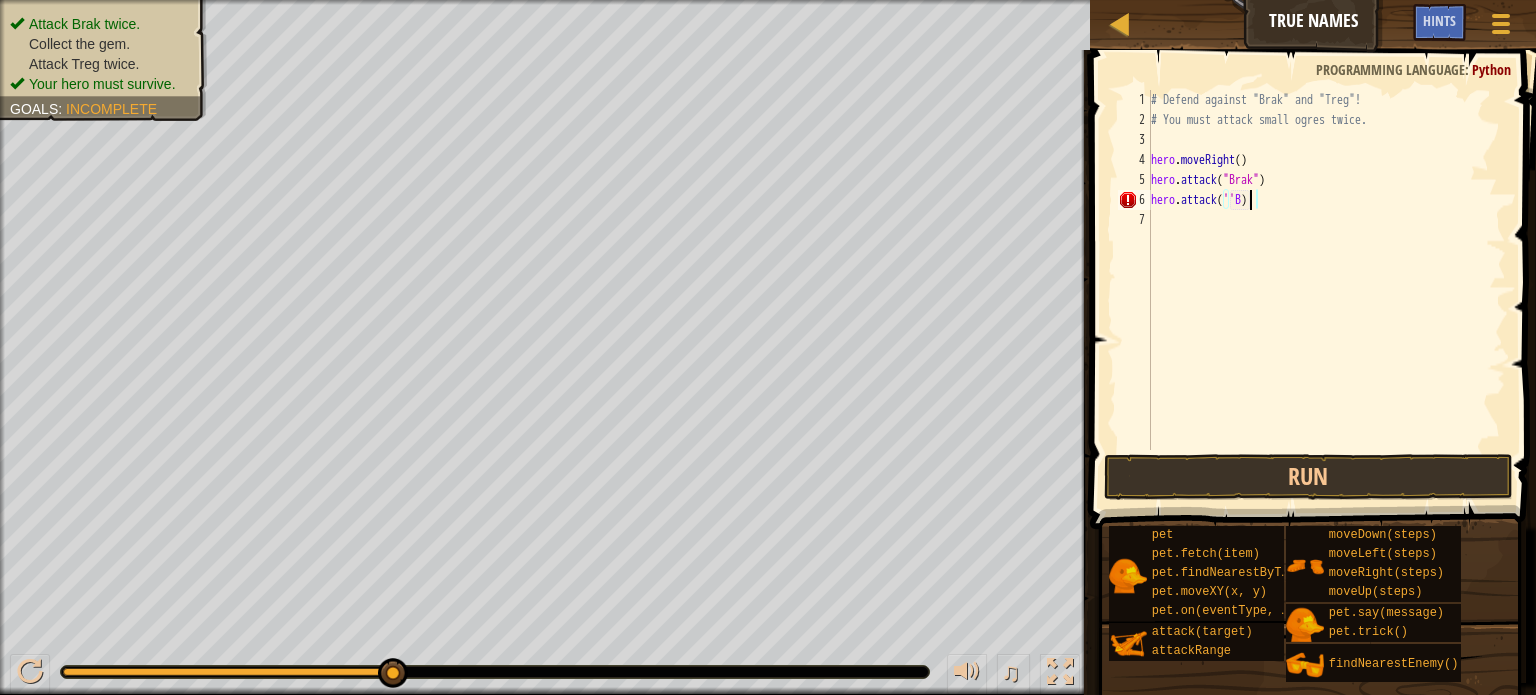scroll, scrollTop: 9, scrollLeft: 4, axis: both 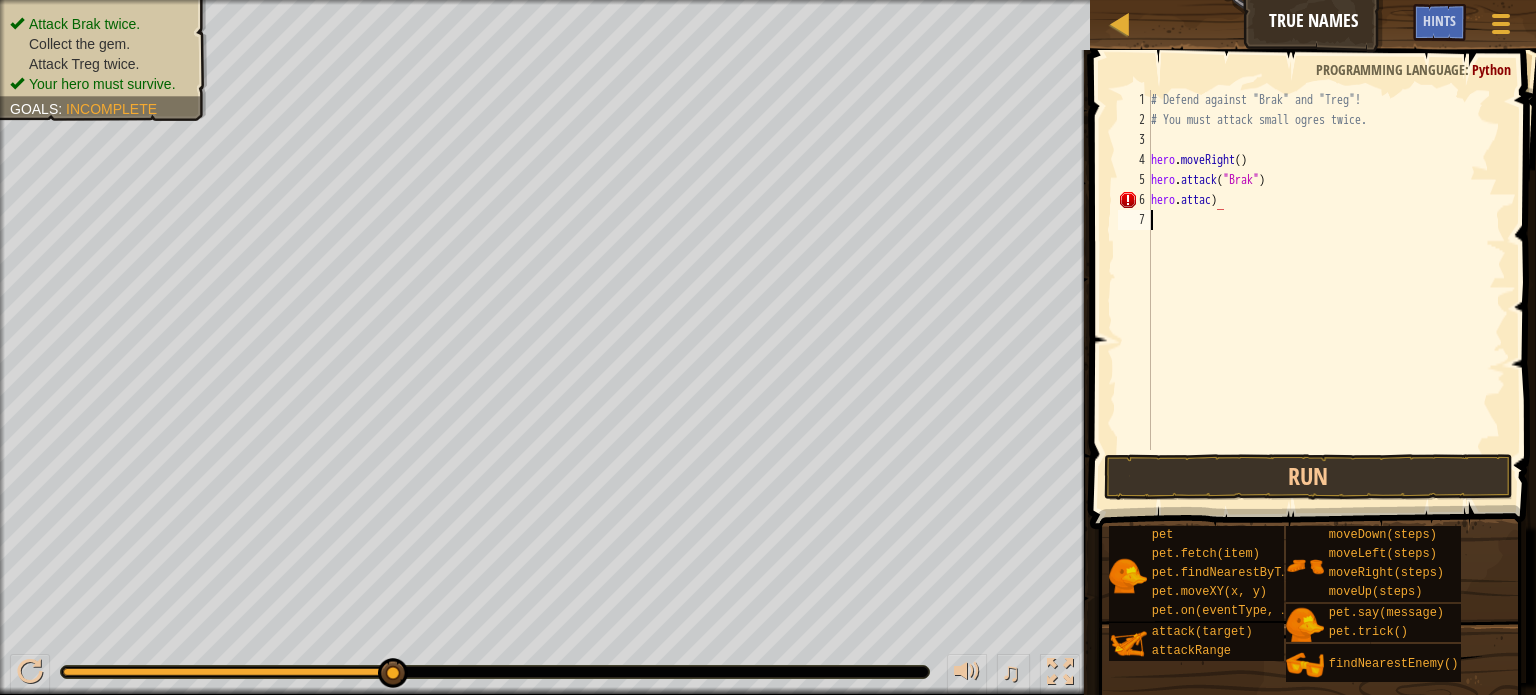 click on "# Defend against "Brak" and "Treg"! # You must attack small ogres twice. hero . moveRight ( ) hero . attack ( "Brak" ) hero . attac )" at bounding box center (1326, 290) 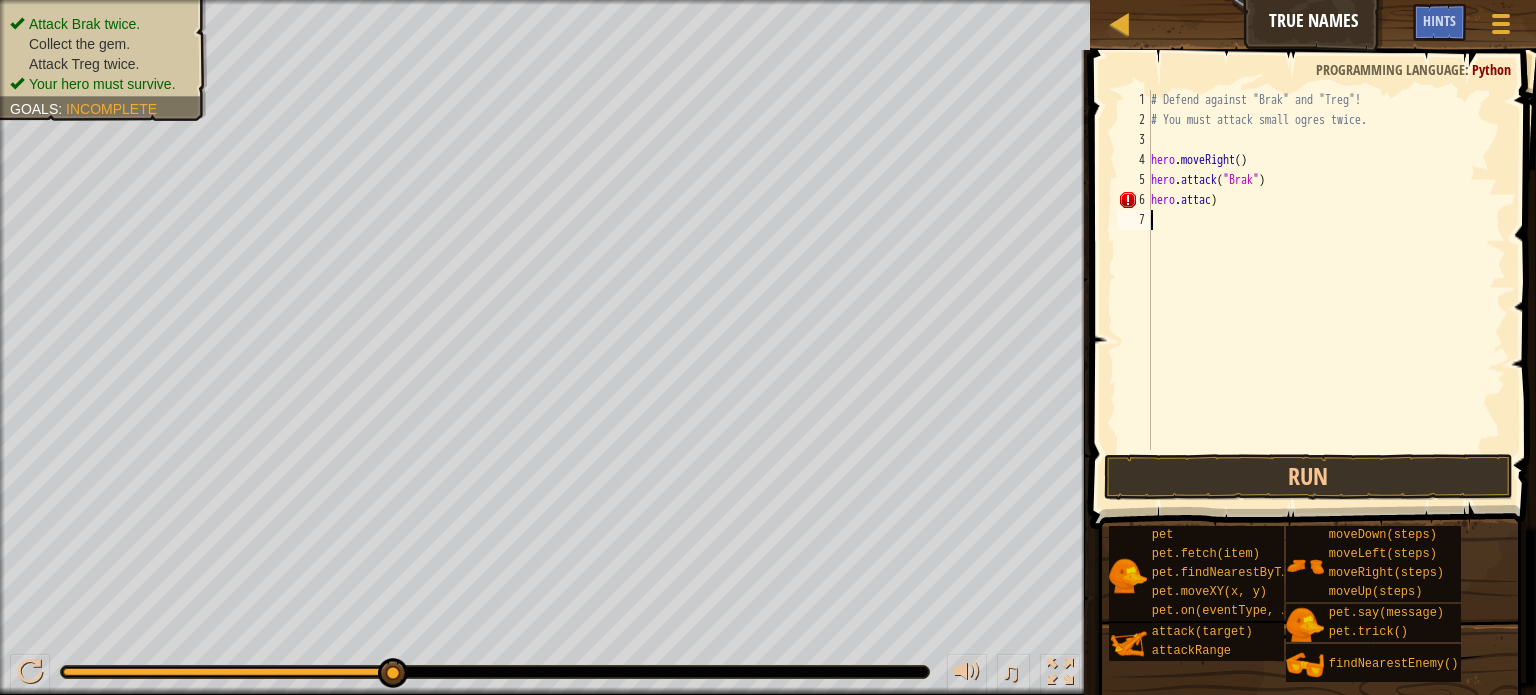 scroll, scrollTop: 9, scrollLeft: 0, axis: vertical 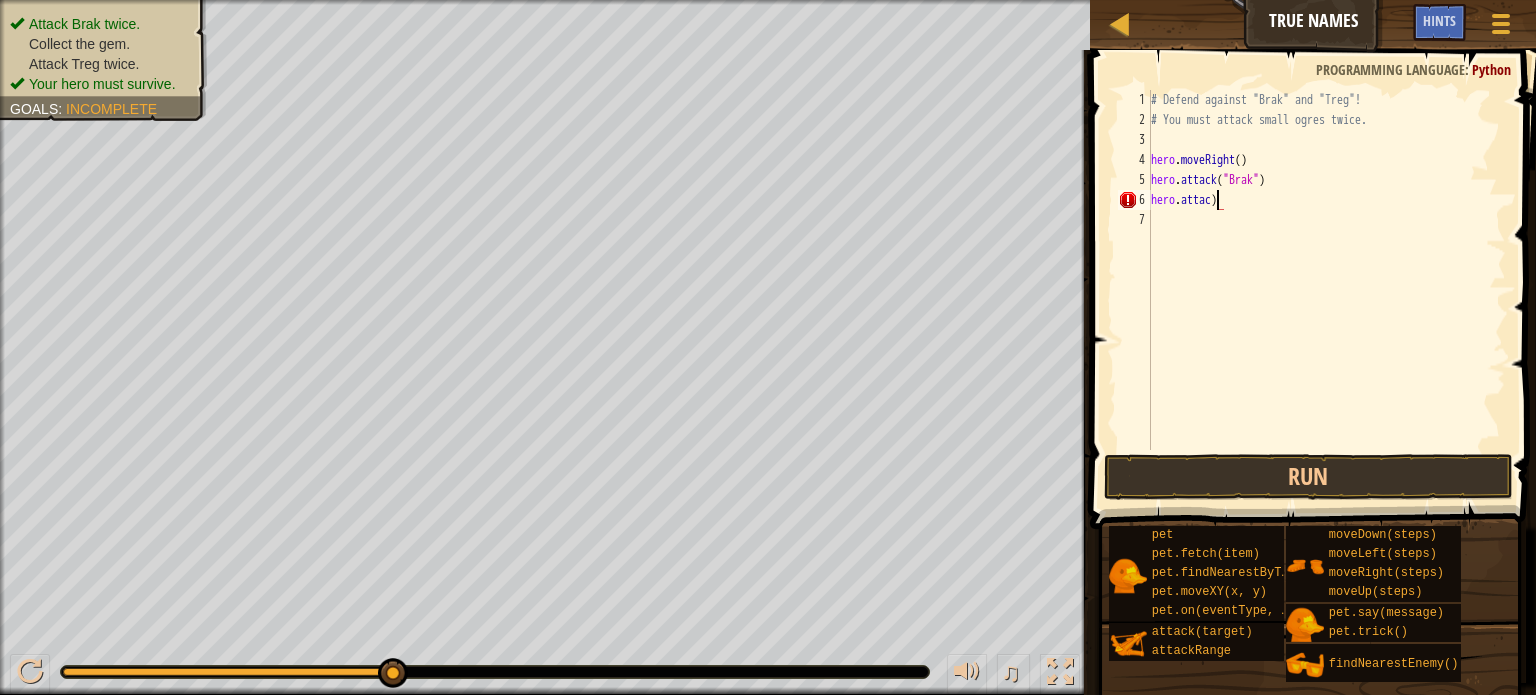 click on "# Defend against "Brak" and "Treg"! # You must attack small ogres twice. hero . moveRight ( ) hero . attack ( "Brak" ) hero . attac )" at bounding box center [1326, 290] 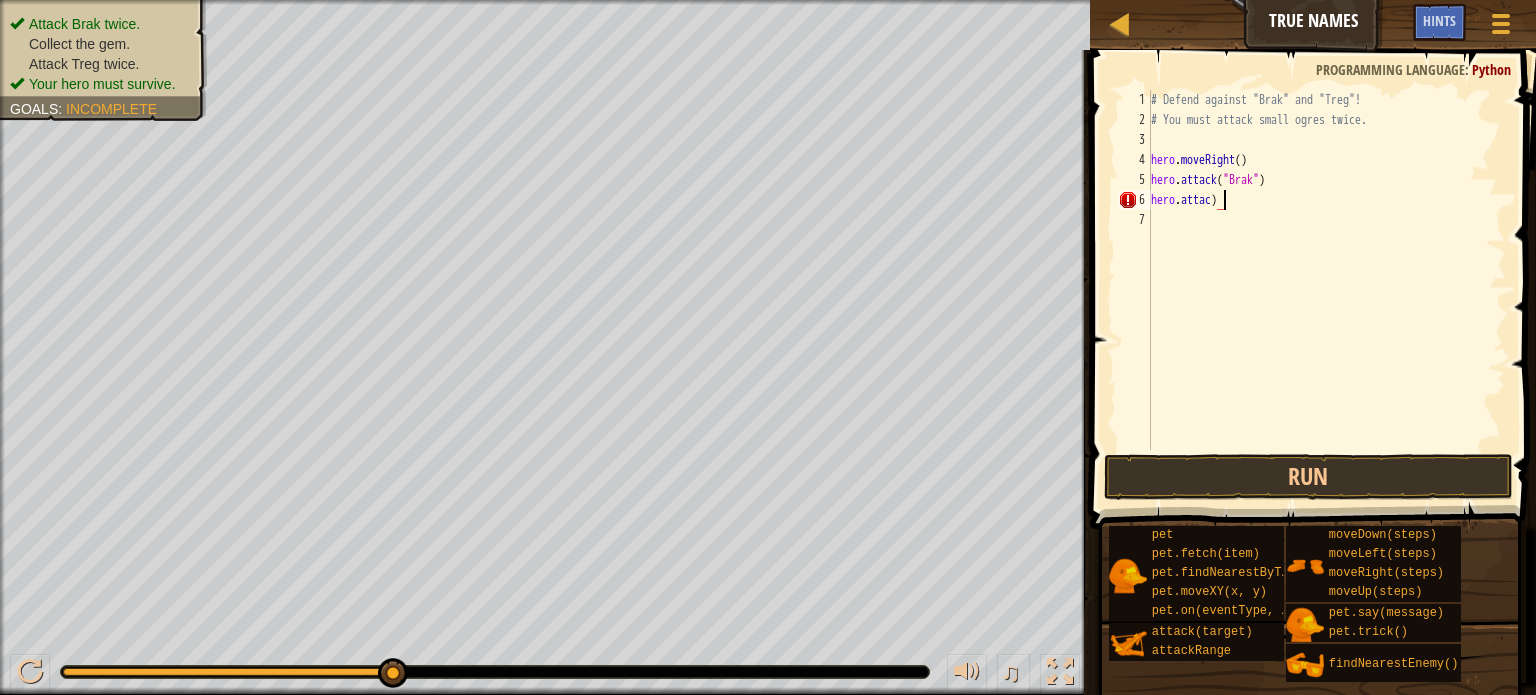 click on "# Defend against "Brak" and "Treg"! # You must attack small ogres twice. hero . moveRight ( ) hero . attack ( "Brak" ) hero . attac )" at bounding box center [1326, 290] 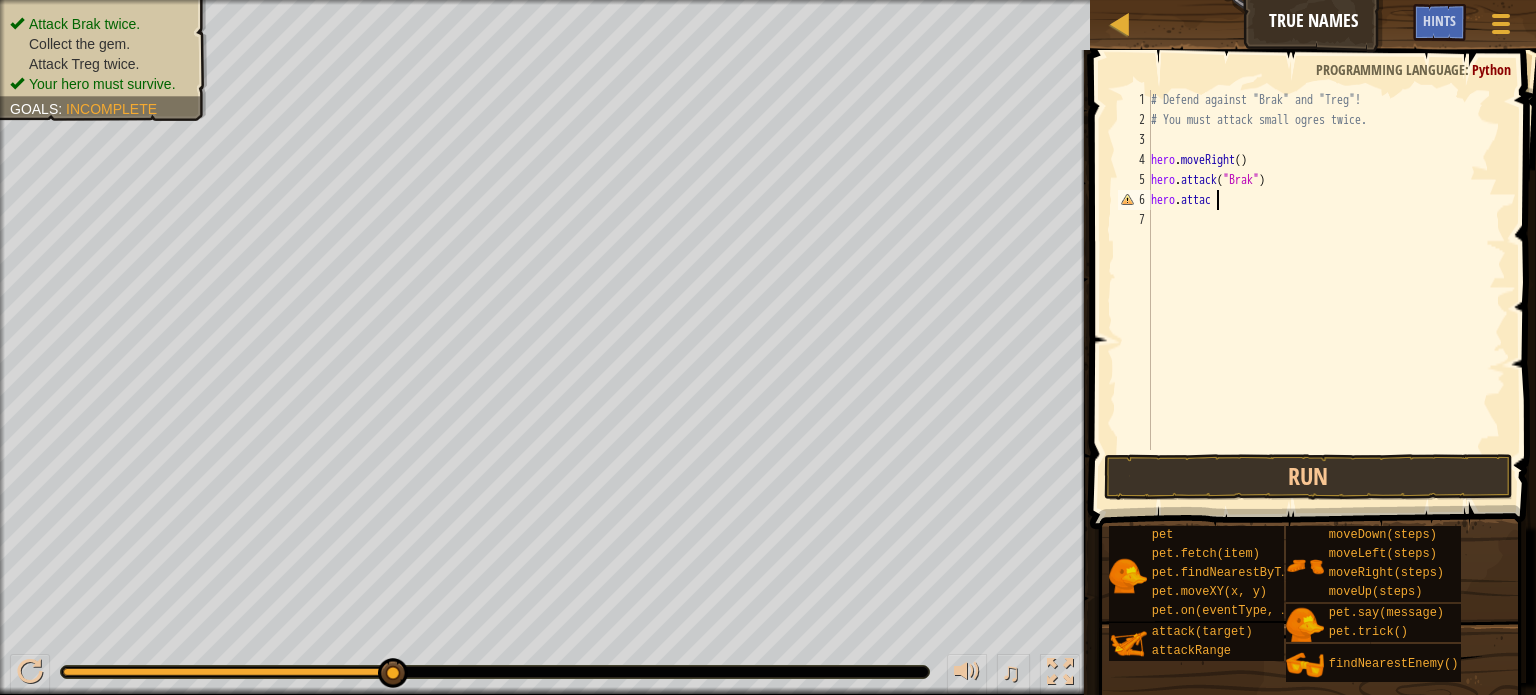 scroll, scrollTop: 9, scrollLeft: 4, axis: both 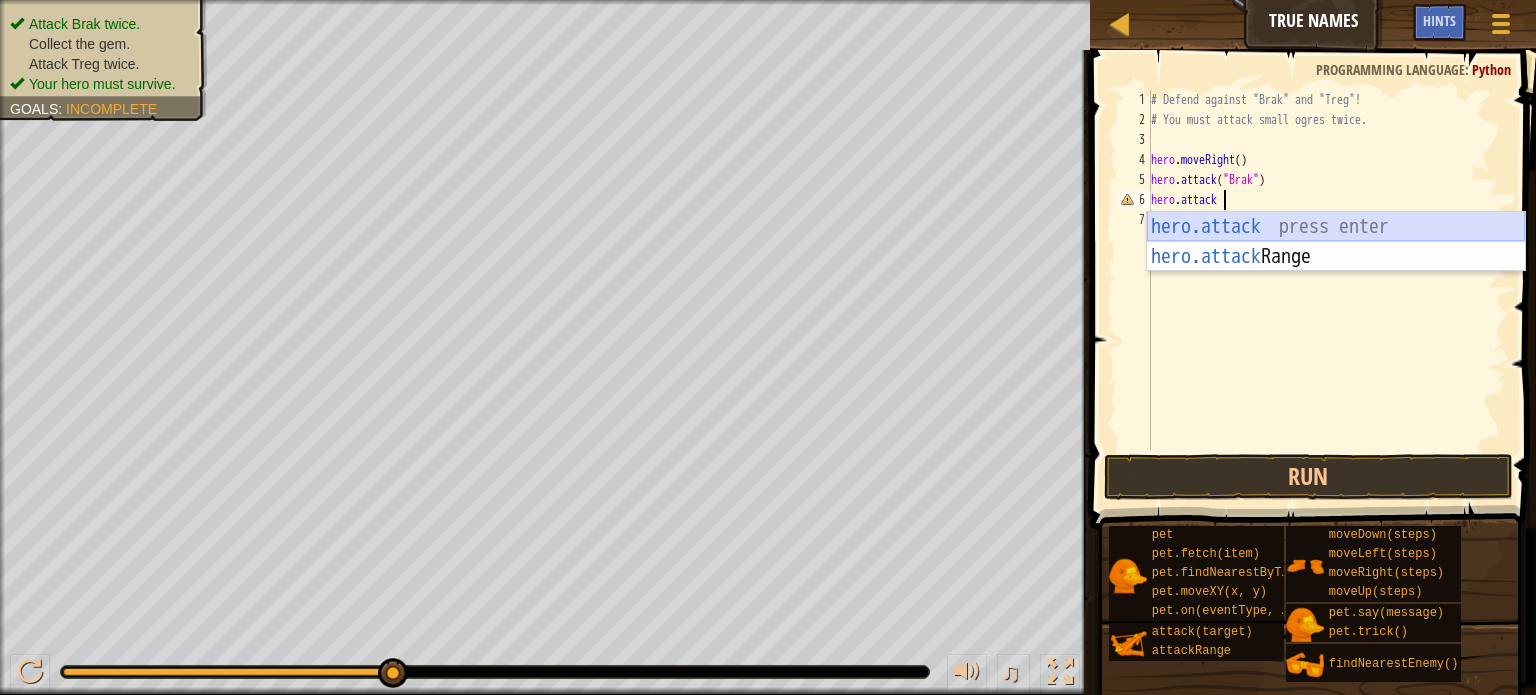 click on "hero.attack press enter hero.attack Range press enter" at bounding box center (1336, 272) 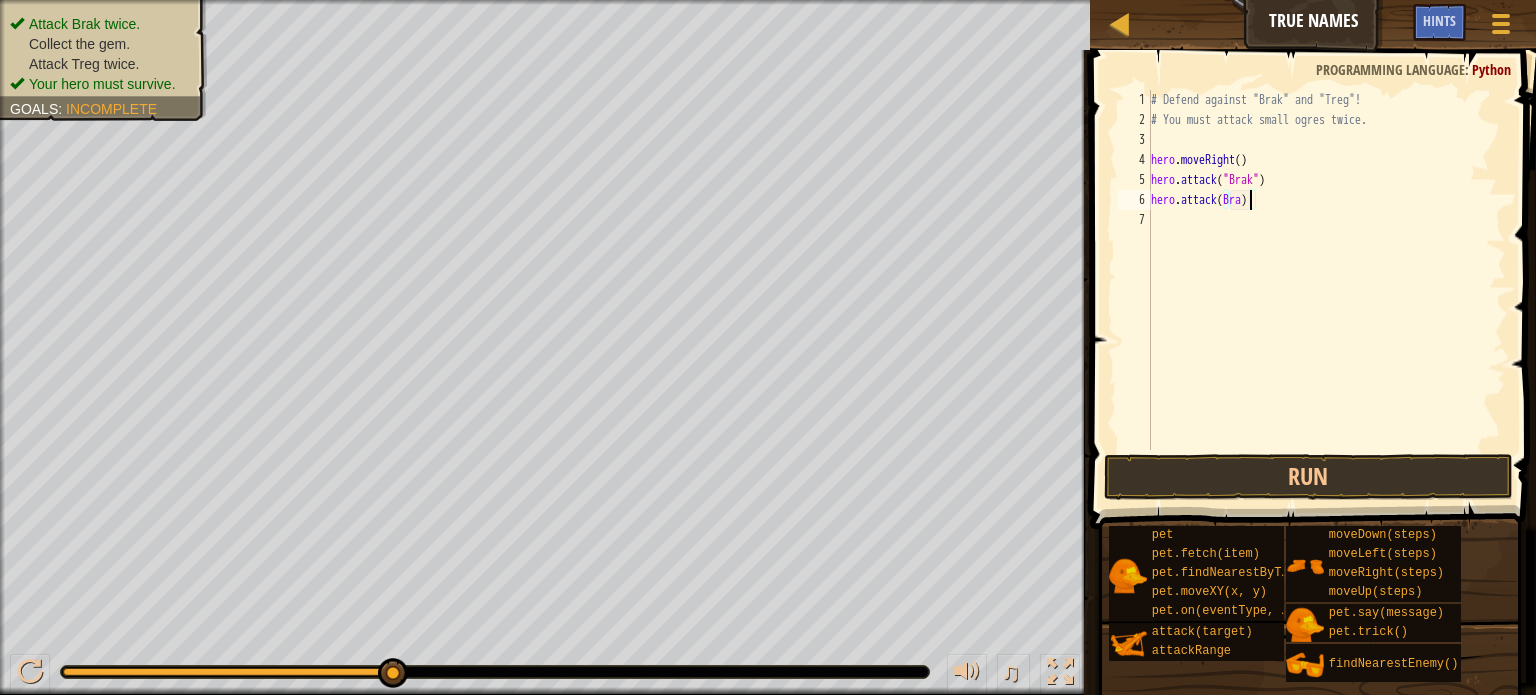 scroll, scrollTop: 9, scrollLeft: 8, axis: both 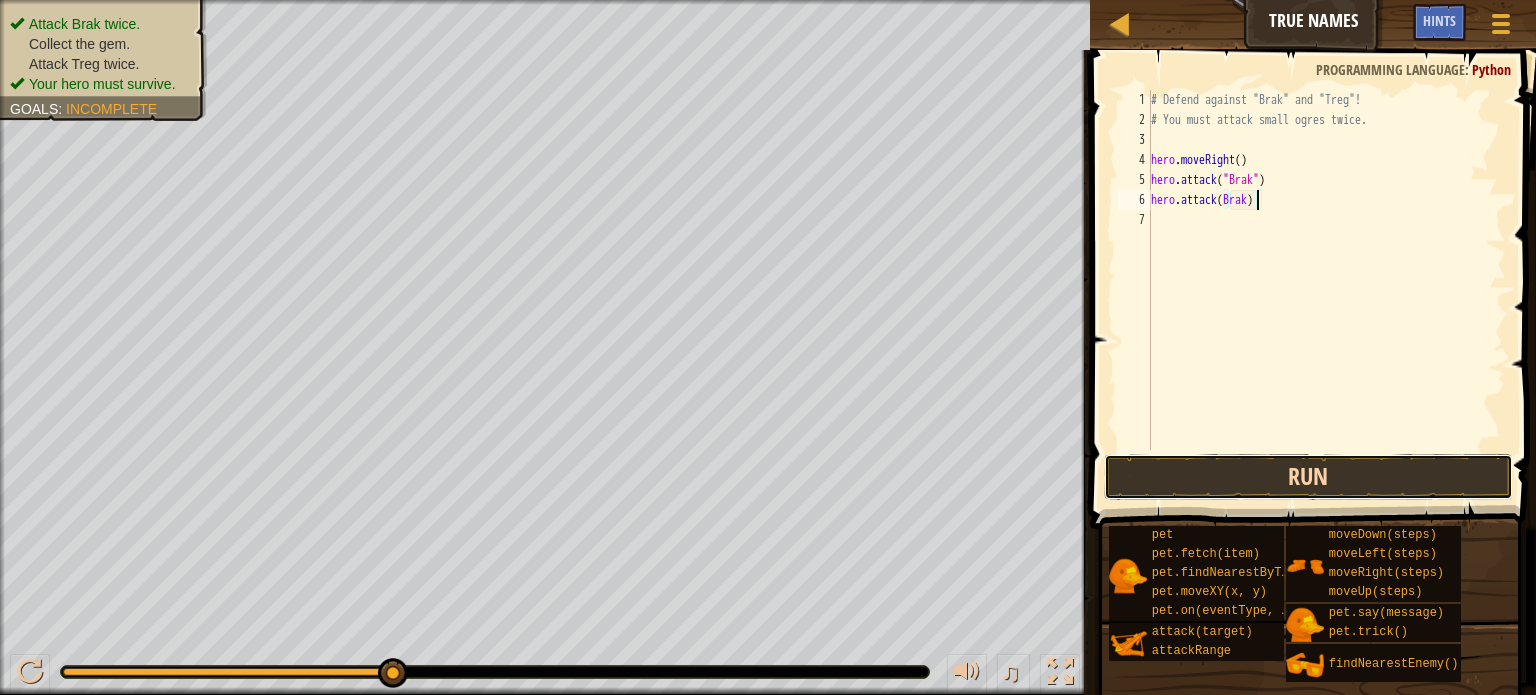 drag, startPoint x: 1262, startPoint y: 481, endPoint x: 1342, endPoint y: 470, distance: 80.75271 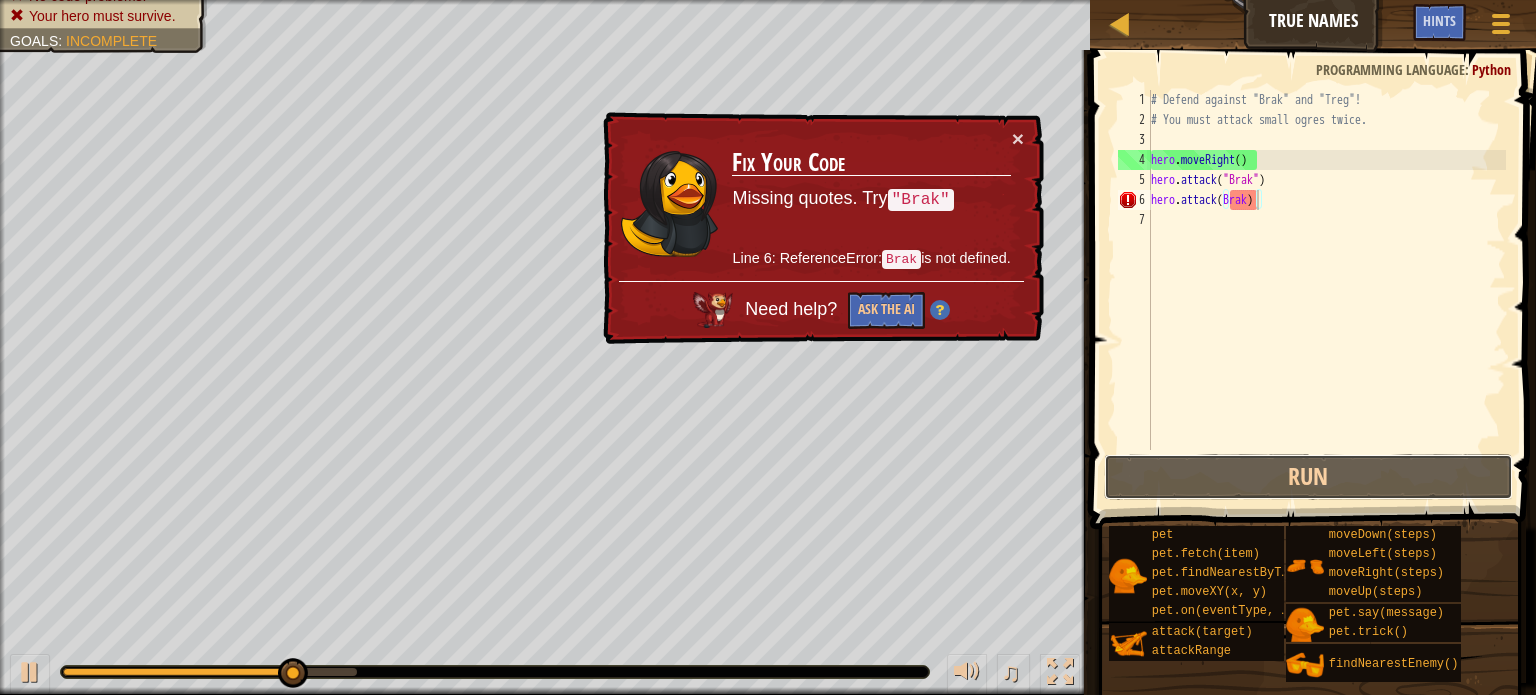 drag, startPoint x: 1342, startPoint y: 470, endPoint x: 1138, endPoint y: 148, distance: 381.18237 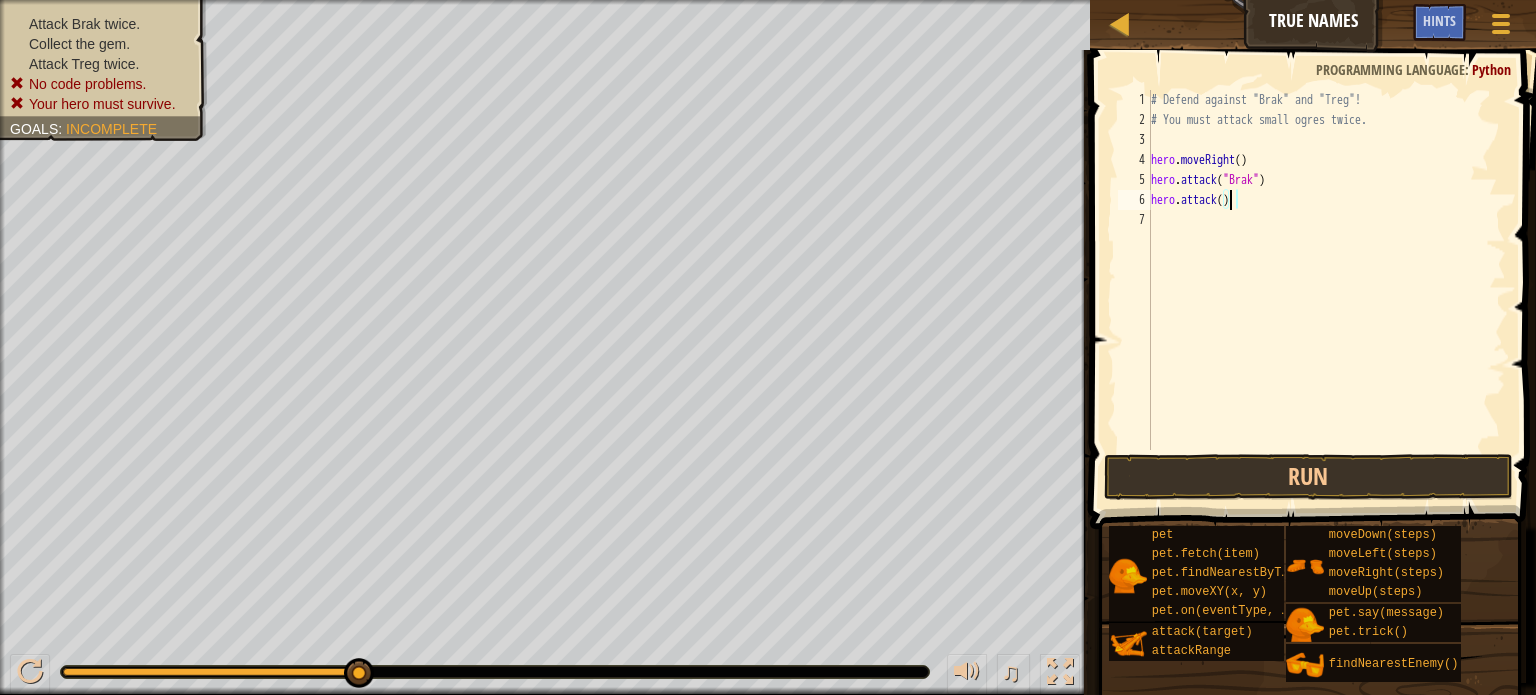 scroll, scrollTop: 9, scrollLeft: 5, axis: both 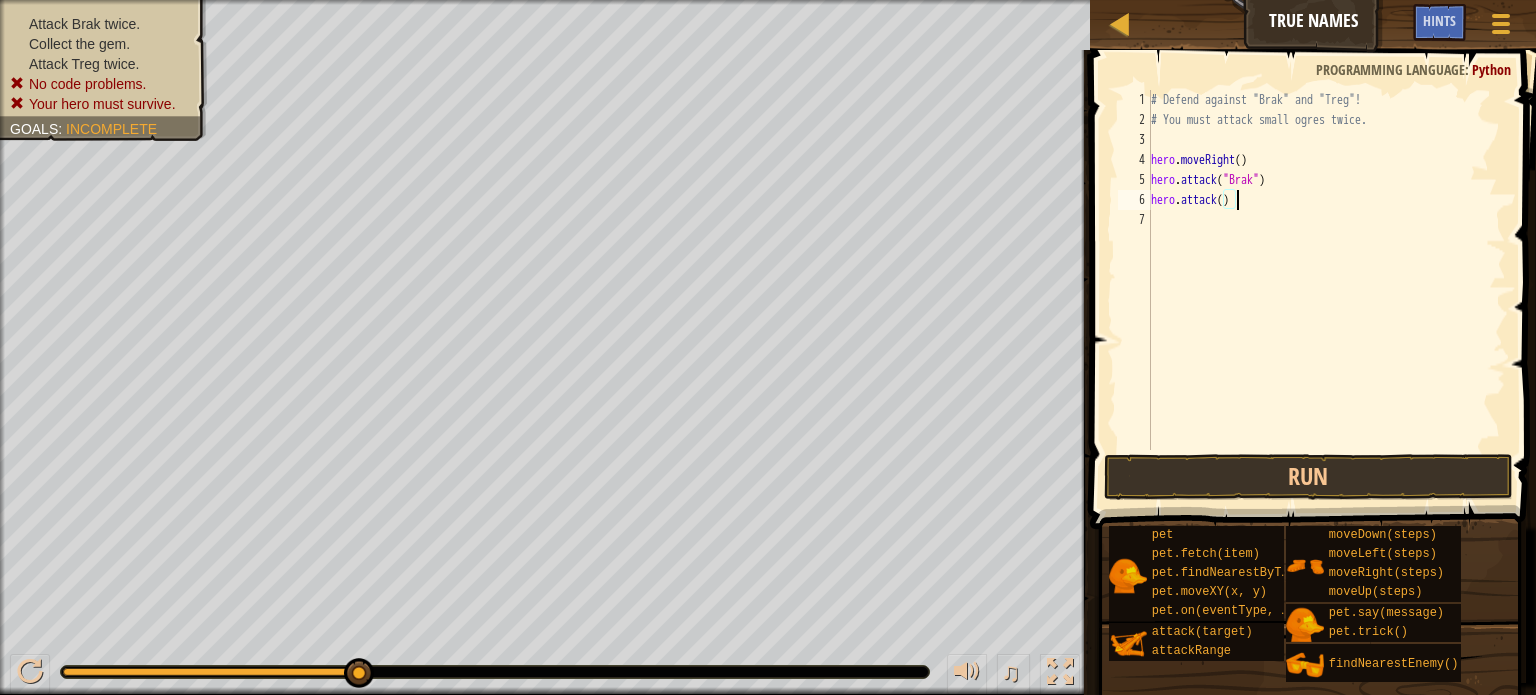 click on "# Defend against "Brak" and "Treg"! # You must attack small ogres twice. hero . moveRight ( ) hero . attack ( "Brak" ) hero . attack ( )" at bounding box center [1326, 290] 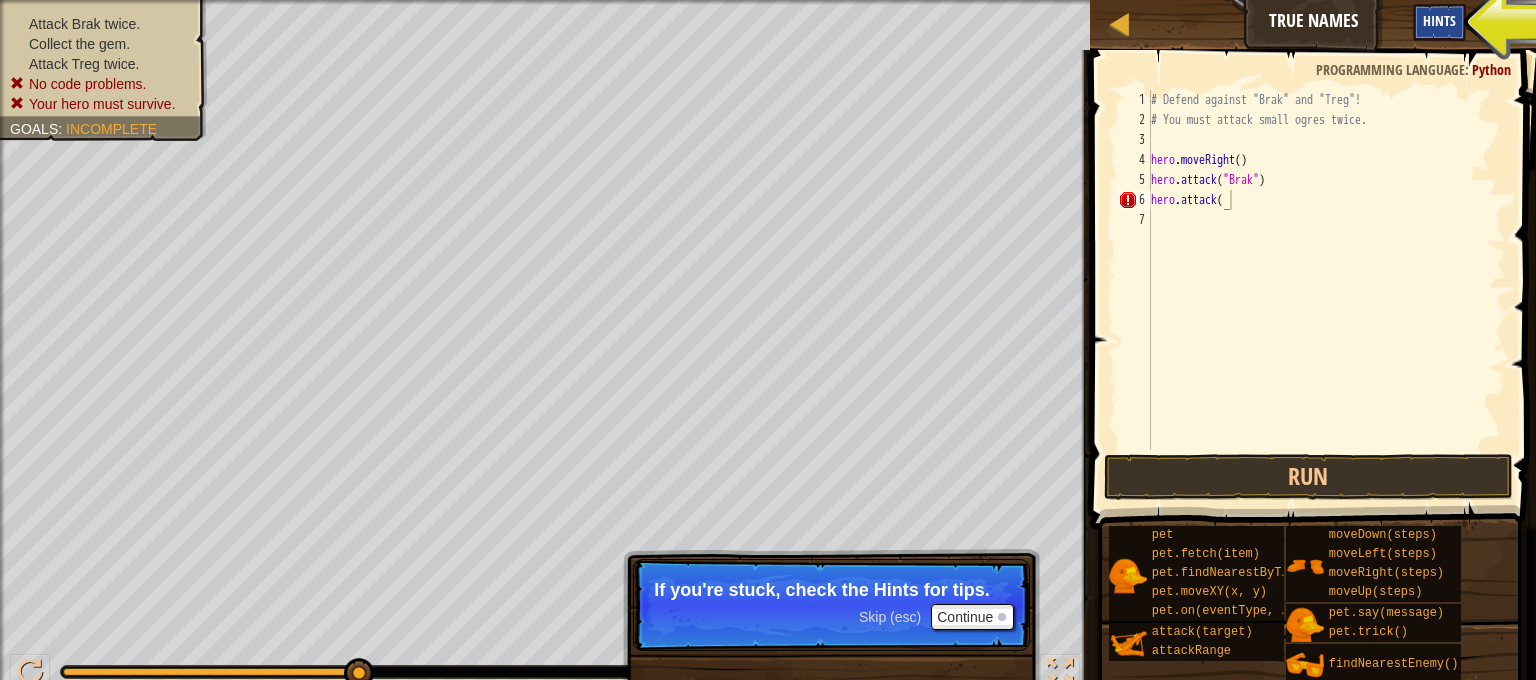 click on "Hints" at bounding box center (1439, 20) 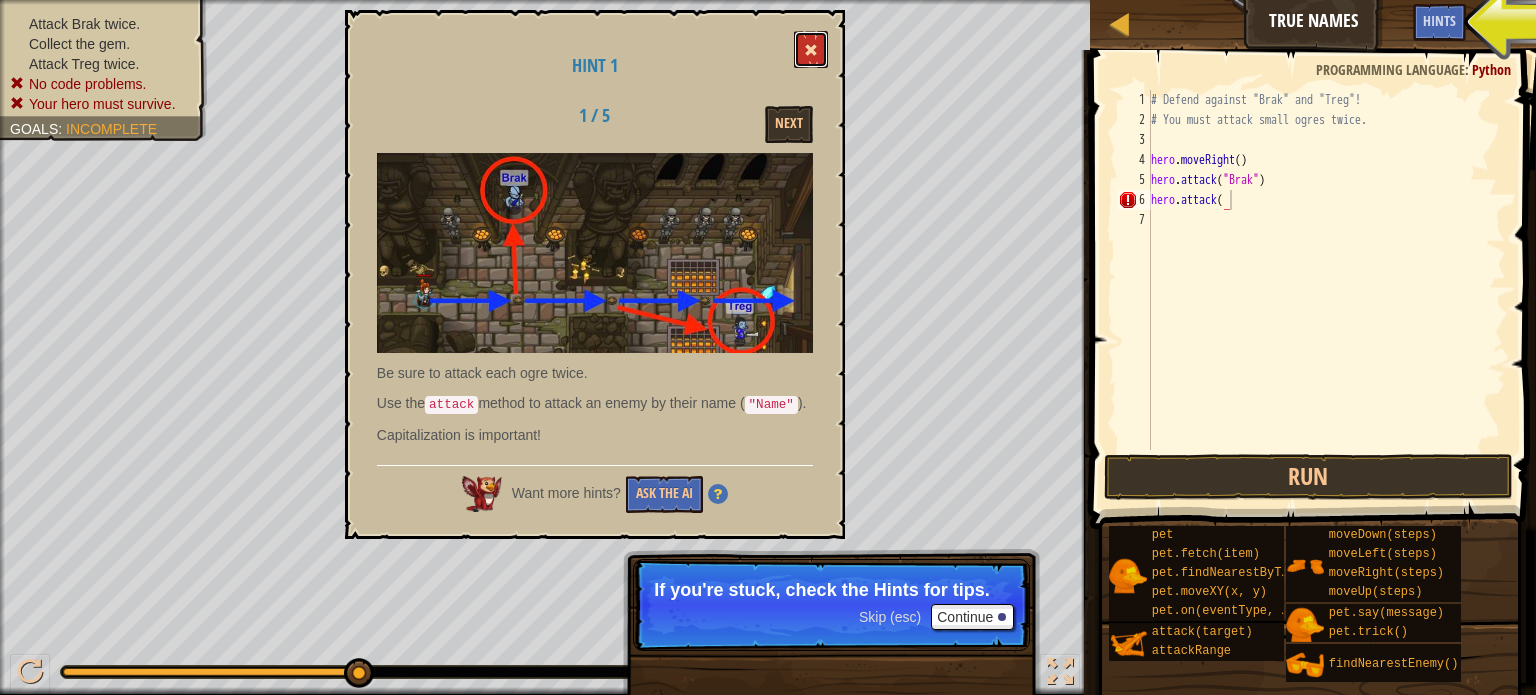 click at bounding box center (811, 50) 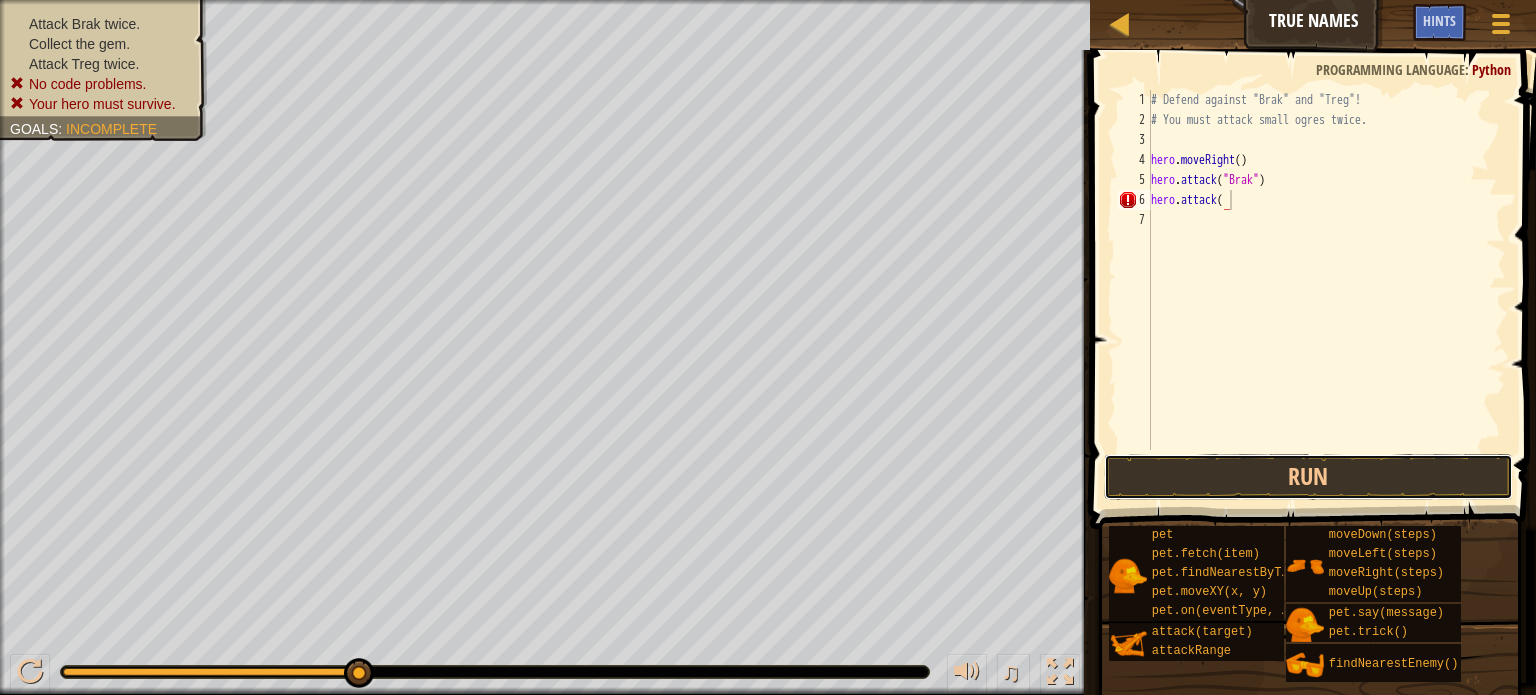 click on "Hints hero.attack( 1 2 3 4 5 6 7 # Defend against "Brak" and "Treg"! # You must attack small ogres twice. hero . moveRight ( ) hero . attack ( "Brak" ) hero . attack (     הההההההההההההההההההההההההההההההההההההההההההההההההההההההההההההההההההההההההההההההההההההההההההההההההההההההההההההההההההההההההההההההההההההההההההההההההההההההההההההההההההההההההההההההההההההההההההההההההההההההההההההההההההההההההההההההההההההההההההההההההההההההההההההההה XXXXXXXXXXXXXXXXXXXXXXXXXXXXXXXXXXXXXXXXXXXXXXXXXXXXXXXXXXXXXXXXXXXXXXXXXXXXXXXXXXXXXXXXXXXXXXXXXXXXXXXXXXXXXXXXXXXXXXXXXXXXXXXXXXXXXXXXXXXXXXXXXXXXXXXXXXXXXXXXXXXXXXXXXXXXXXXXXXXXXXXXXXXXXXXXXXXXXXXXXXXXXXXXXXXXXXXXXXXXXXXXXXXXXXXXXXXXXXXXXXXXXXXXXXXXXXXX Code Saved Programming language : Python Run Submit Done Statement   /  Call" at bounding box center [1310, 367] 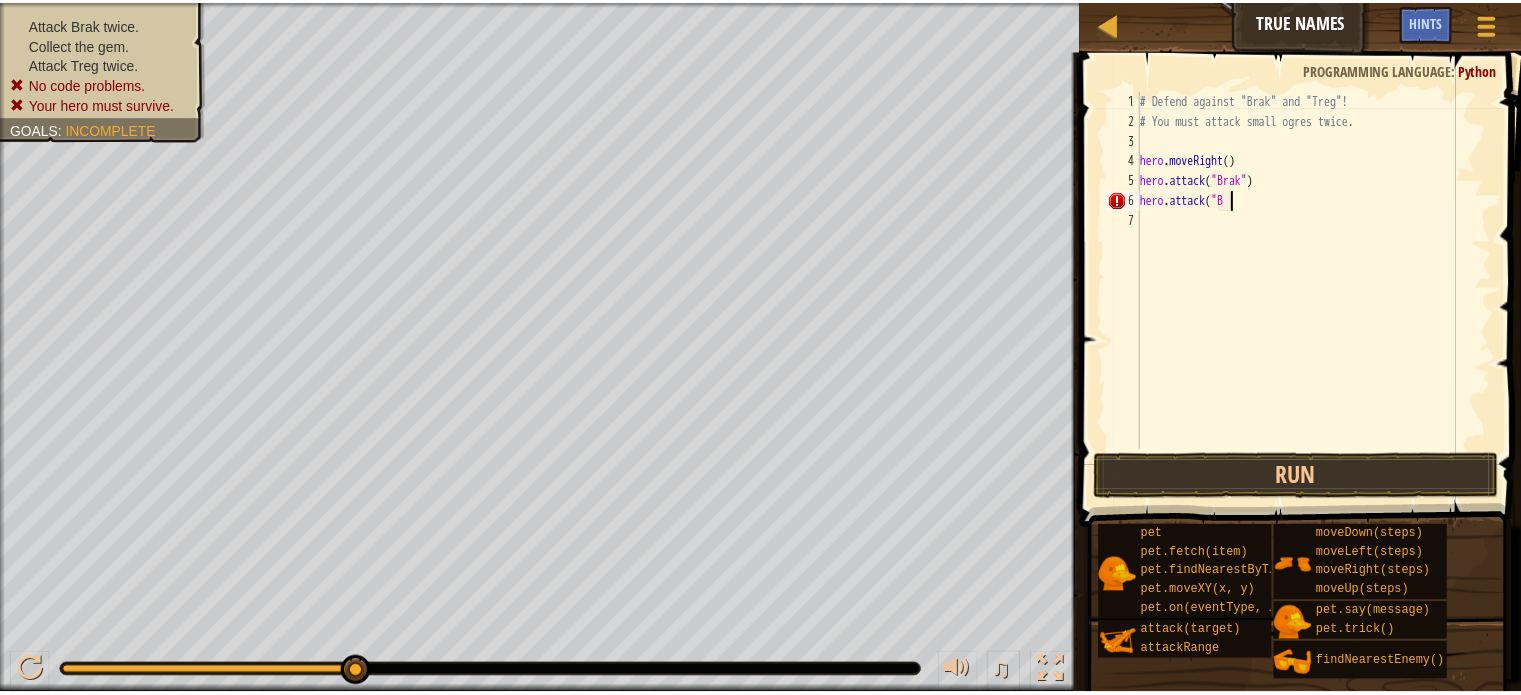 scroll, scrollTop: 9, scrollLeft: 6, axis: both 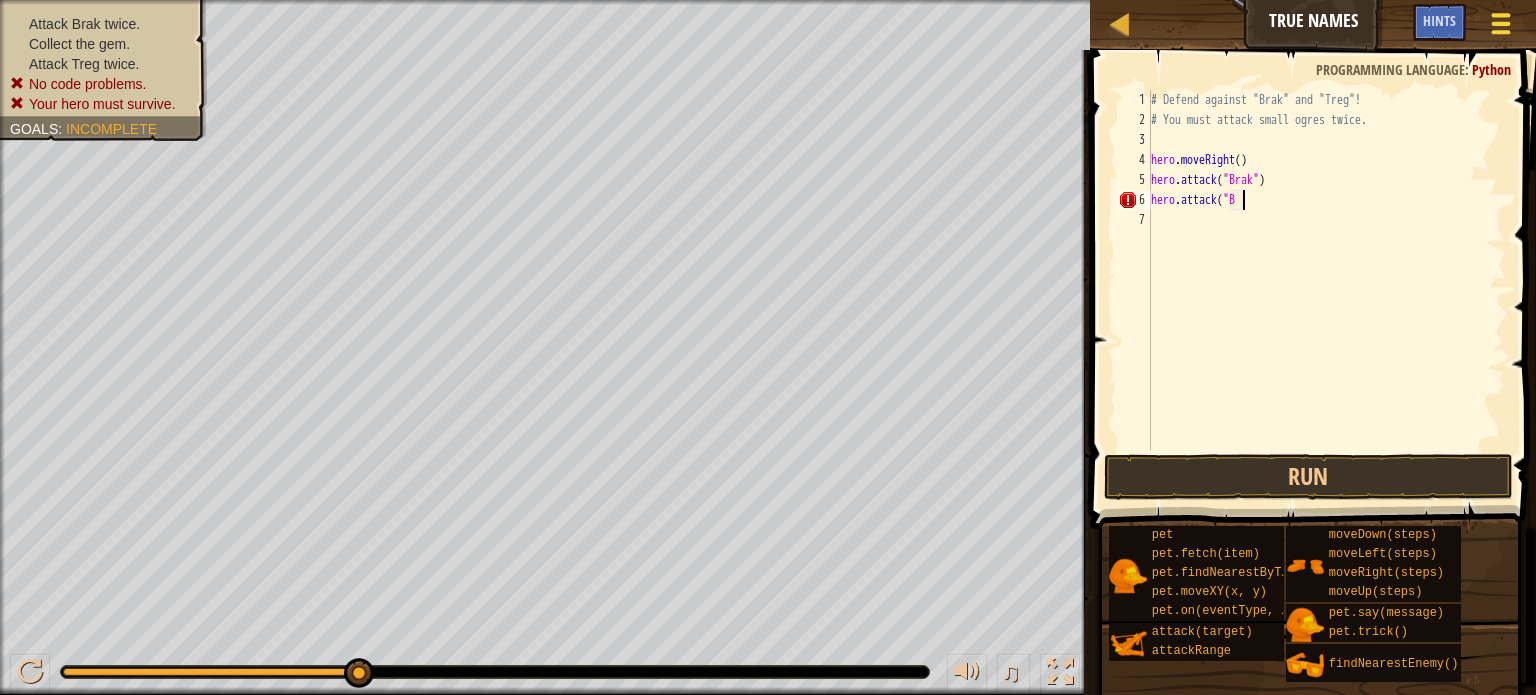 type on "hero.attack("B" 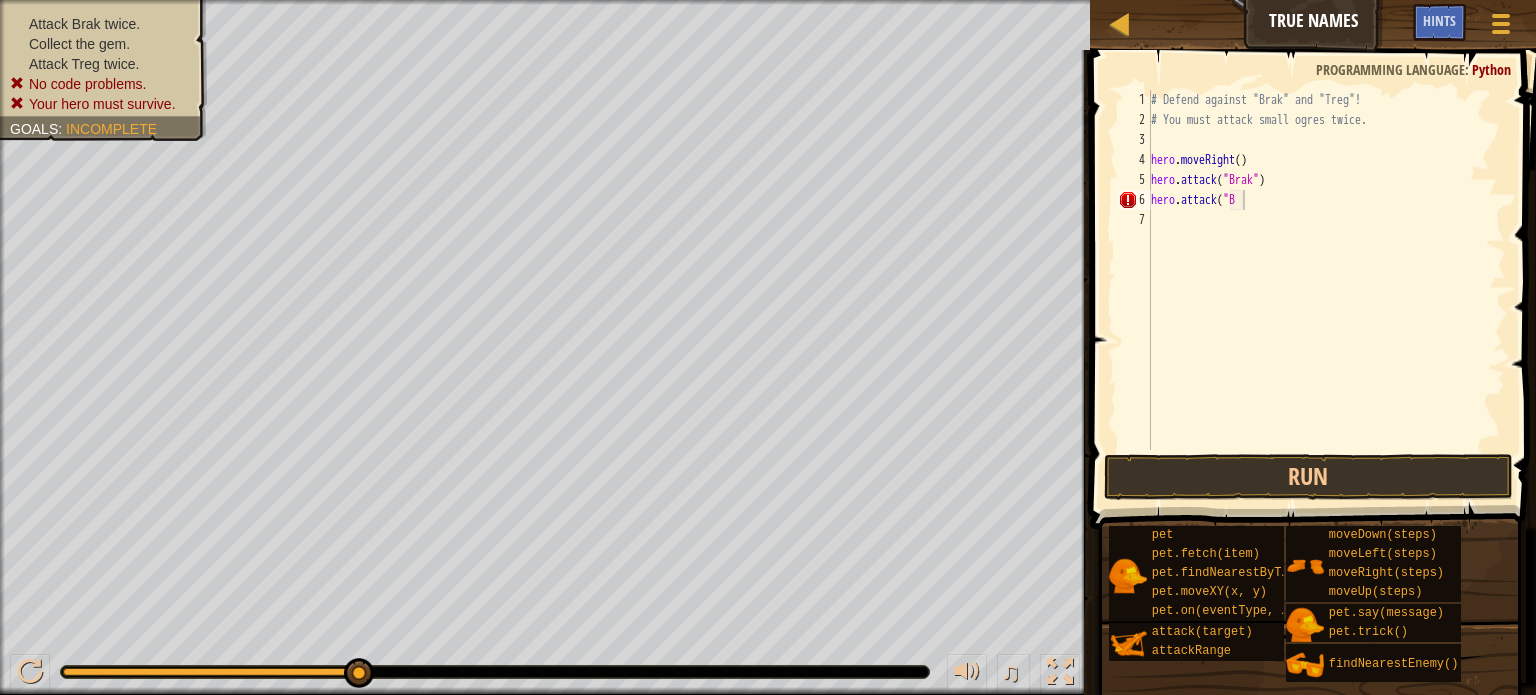 drag, startPoint x: 1500, startPoint y: 15, endPoint x: 1524, endPoint y: -11, distance: 35.383614 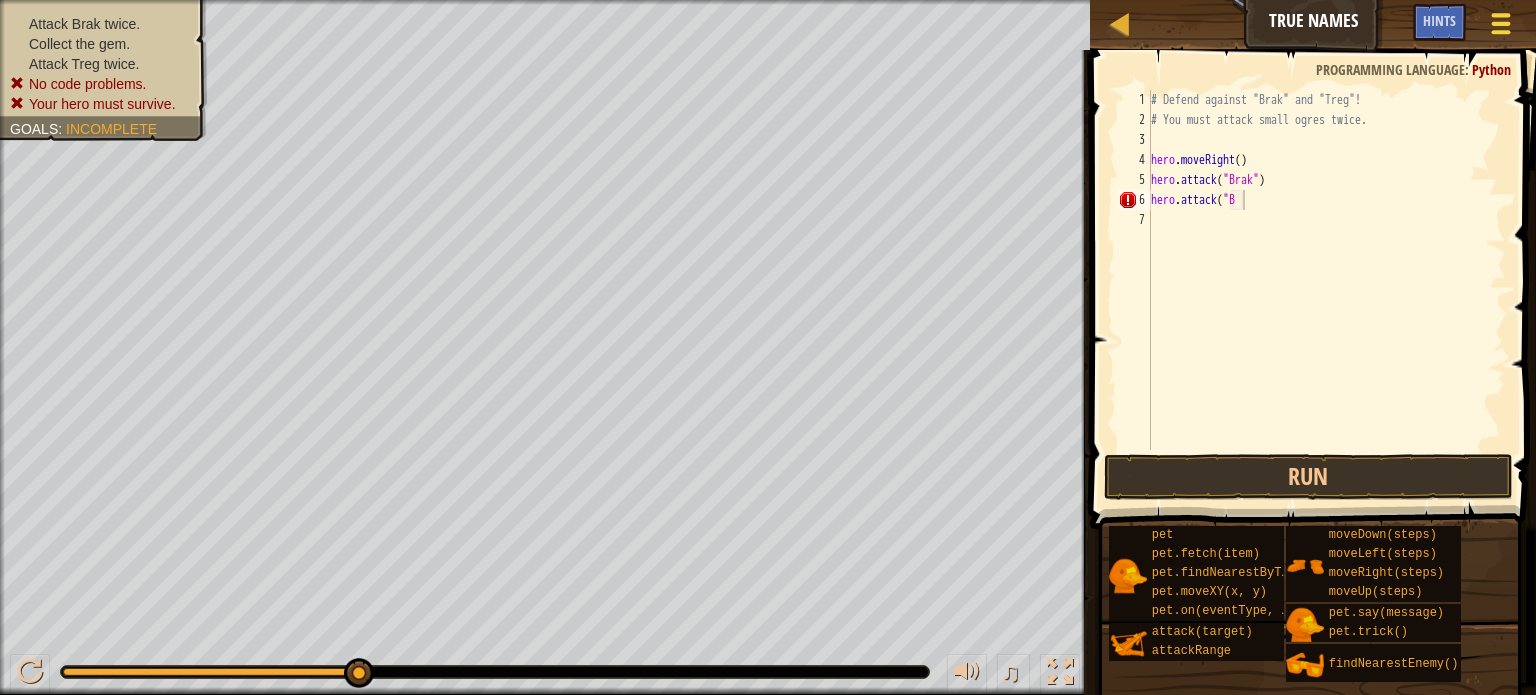 click at bounding box center [1501, 24] 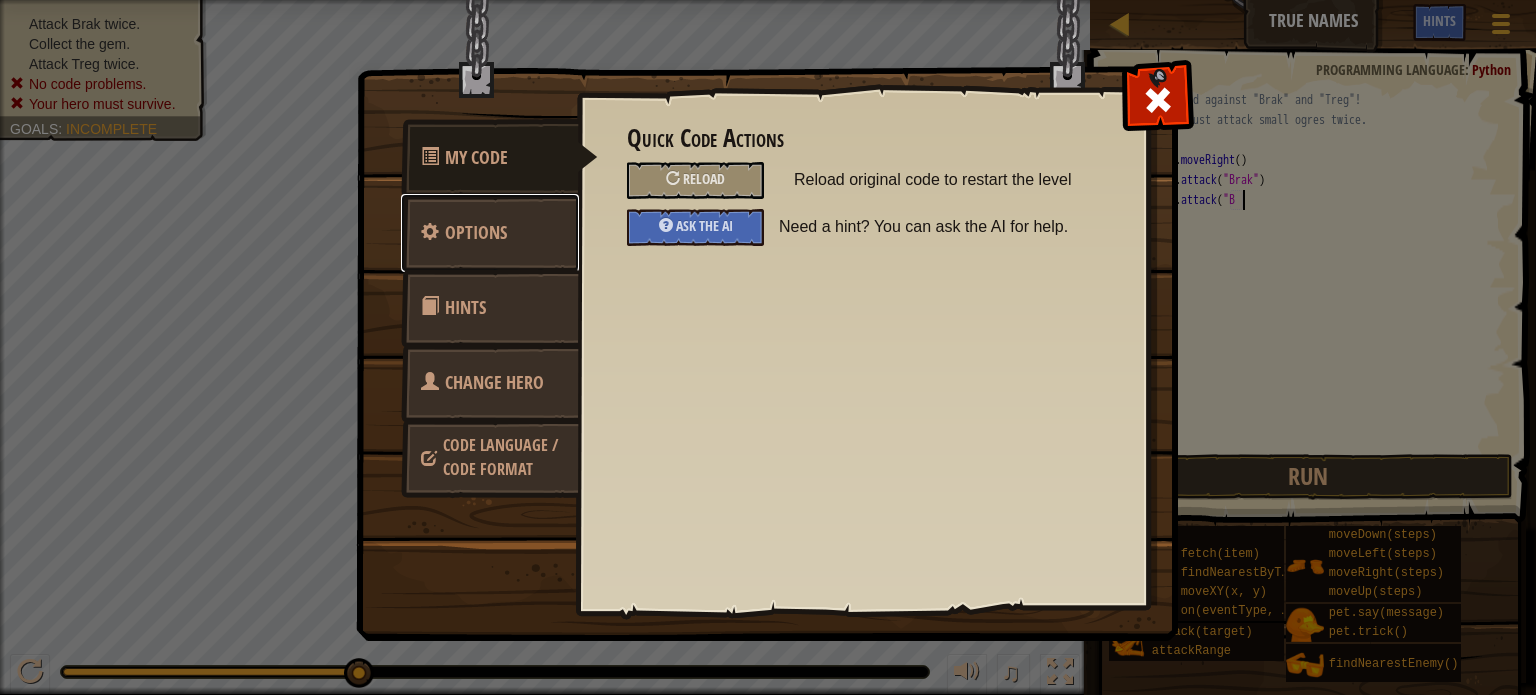 click on "Options" at bounding box center (490, 233) 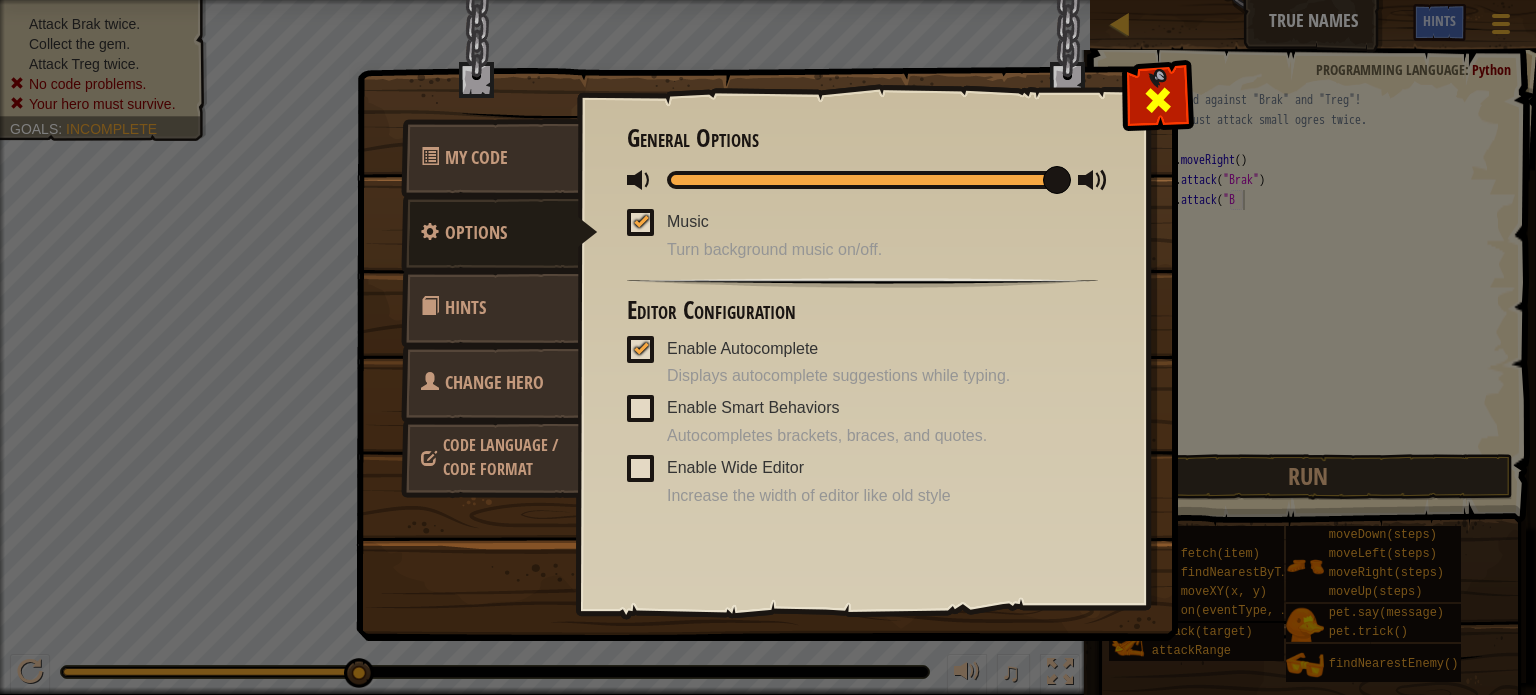 click at bounding box center [1158, 100] 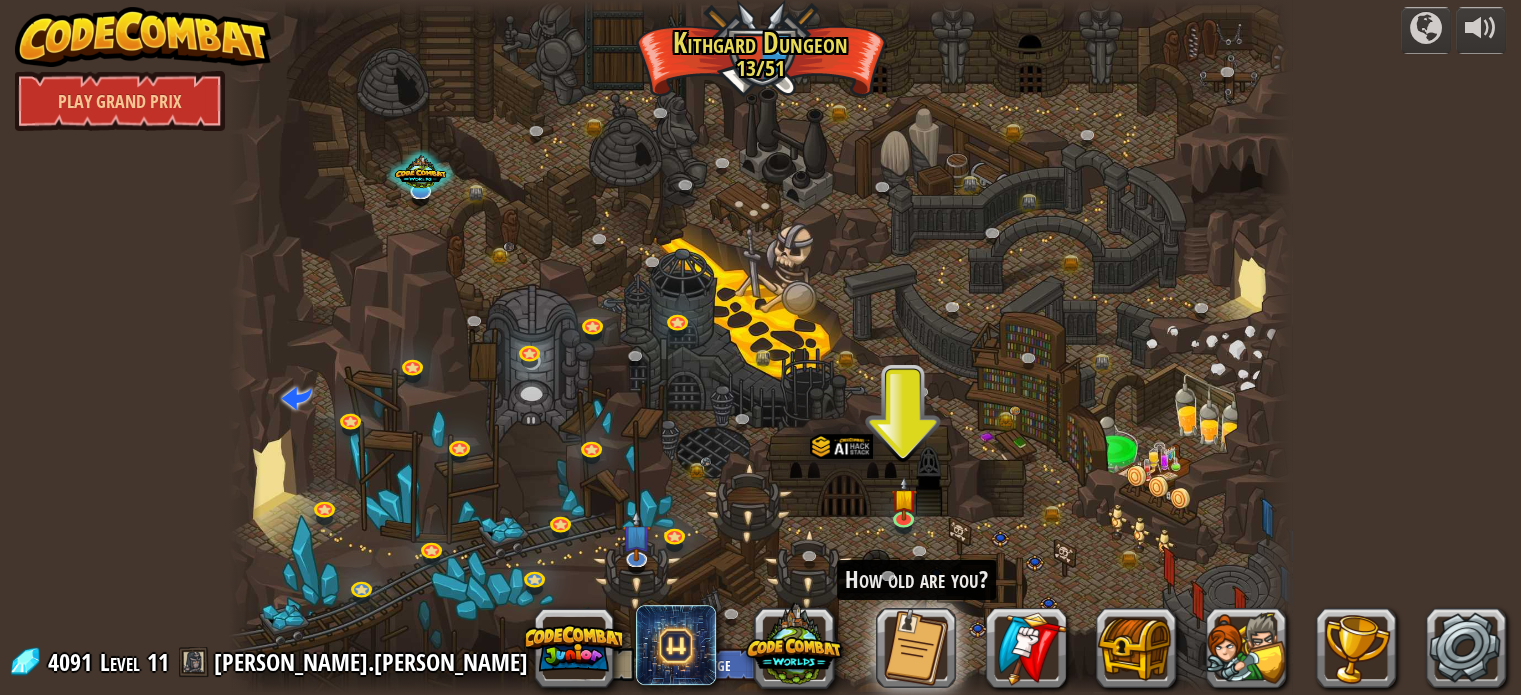scroll, scrollTop: 0, scrollLeft: 0, axis: both 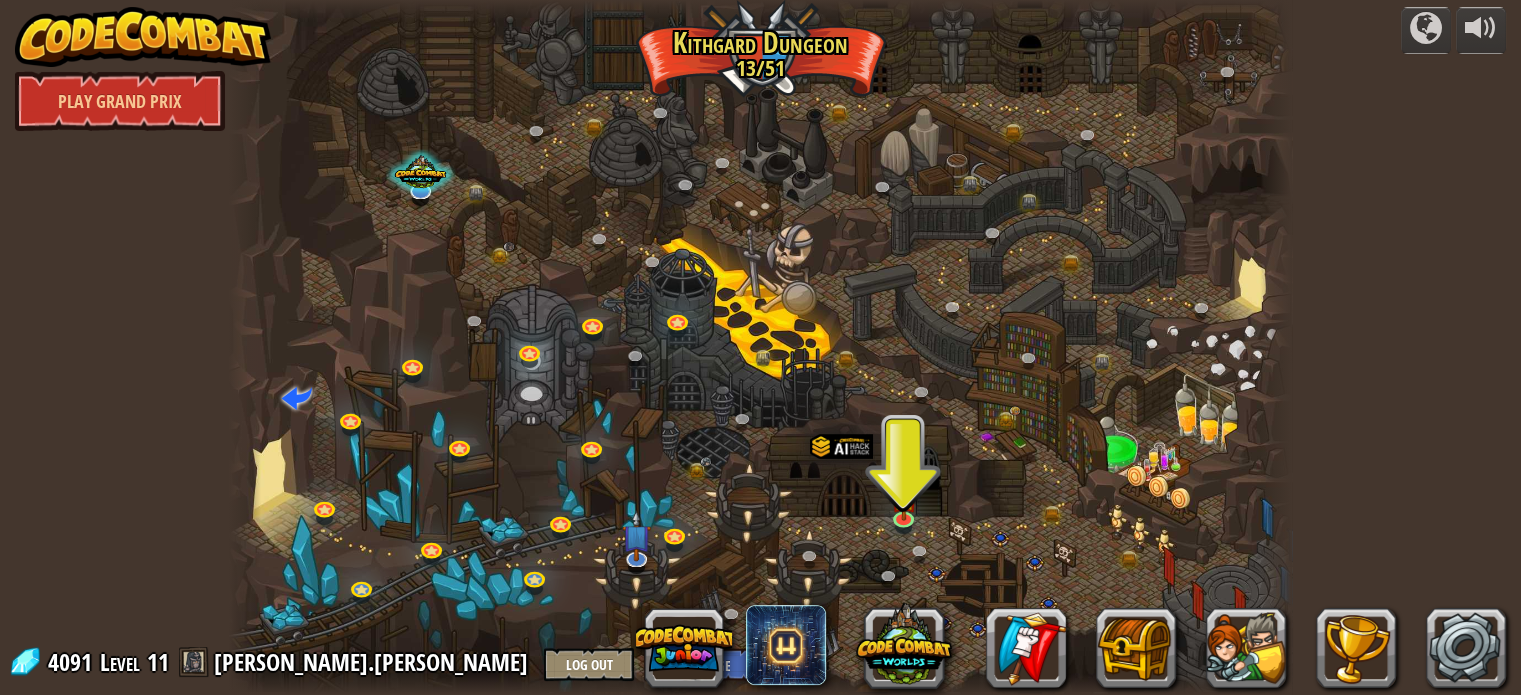 click on "powered by Play Grand Prix Twisted Canyon (Locked) Challenge: collect the most gold using all the programming skills you've learned so far!
Basic Syntax While Loops Strings Variables Reading the Docs Known Enemy (Locked) Using your first variable to achieve victory.
Arguments Basic Syntax Strings Variables Hack and Dash (Locked) Escape the Dungeon Sprite with the help of a speed potion.
Arguments Basic Syntax Strings While Loops Dread Door (Locked) Behind a dread door lies a chest full of riches.
Arguments Basic Syntax Strings While Loops Master of Names (Locked) Use your new coding powers to target nameless enemies.
Arguments Basic Syntax Variables Pong Pong (Locked) Challenge: write the shortest solution using all the programming skills you've learned so far!
Basic Syntax Reading the Docs Ingredient Identification (Locked) Variables are like labeled bottles that hold data.
Basic Syntax Variables Cupboards of Kithgard (Locked) Who knows what horrors lurk in the Cupboards of Kithgard?
Strings" at bounding box center [760, 347] 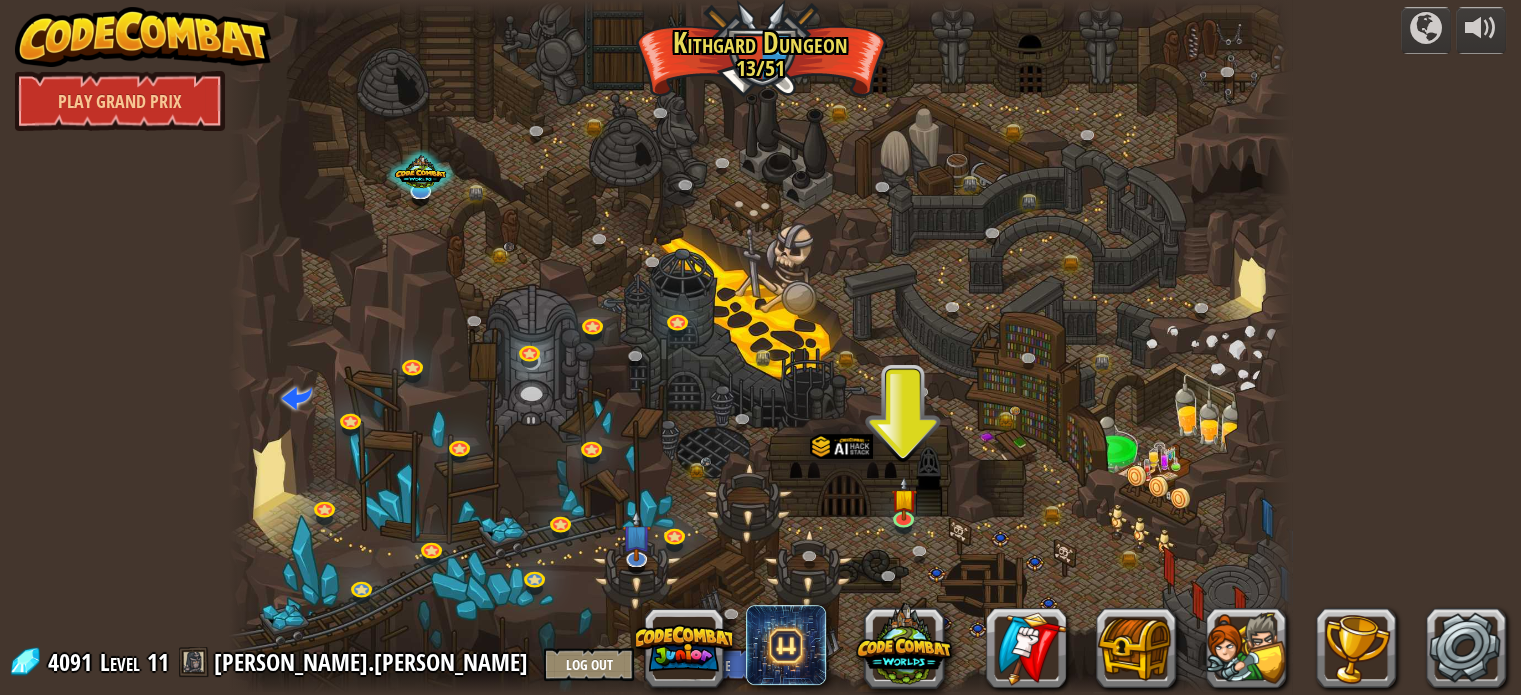 scroll, scrollTop: 0, scrollLeft: 0, axis: both 